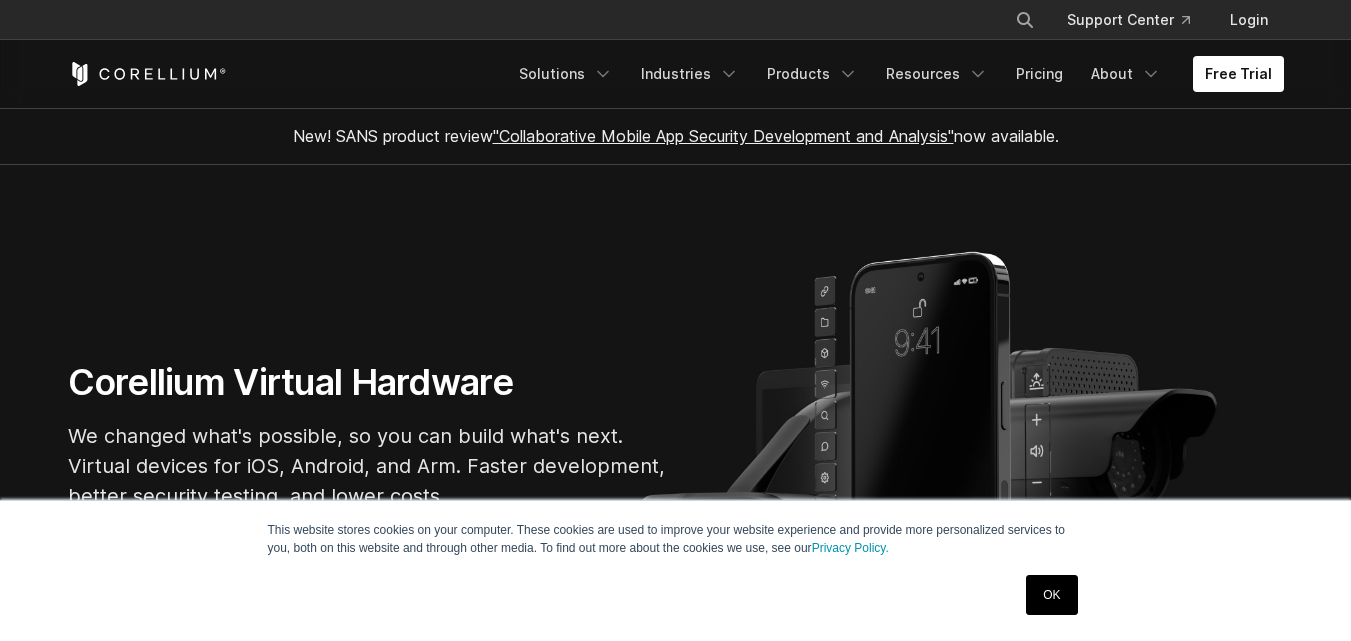 scroll, scrollTop: 200, scrollLeft: 0, axis: vertical 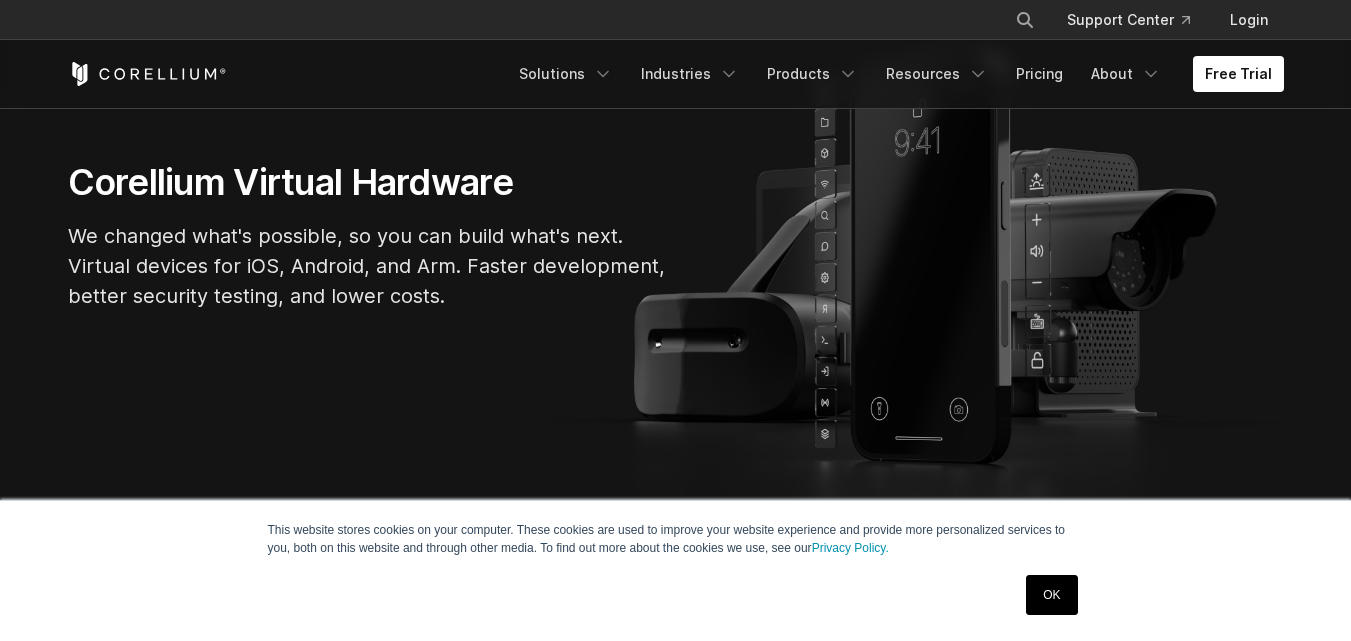 click on "OK" at bounding box center (1051, 595) 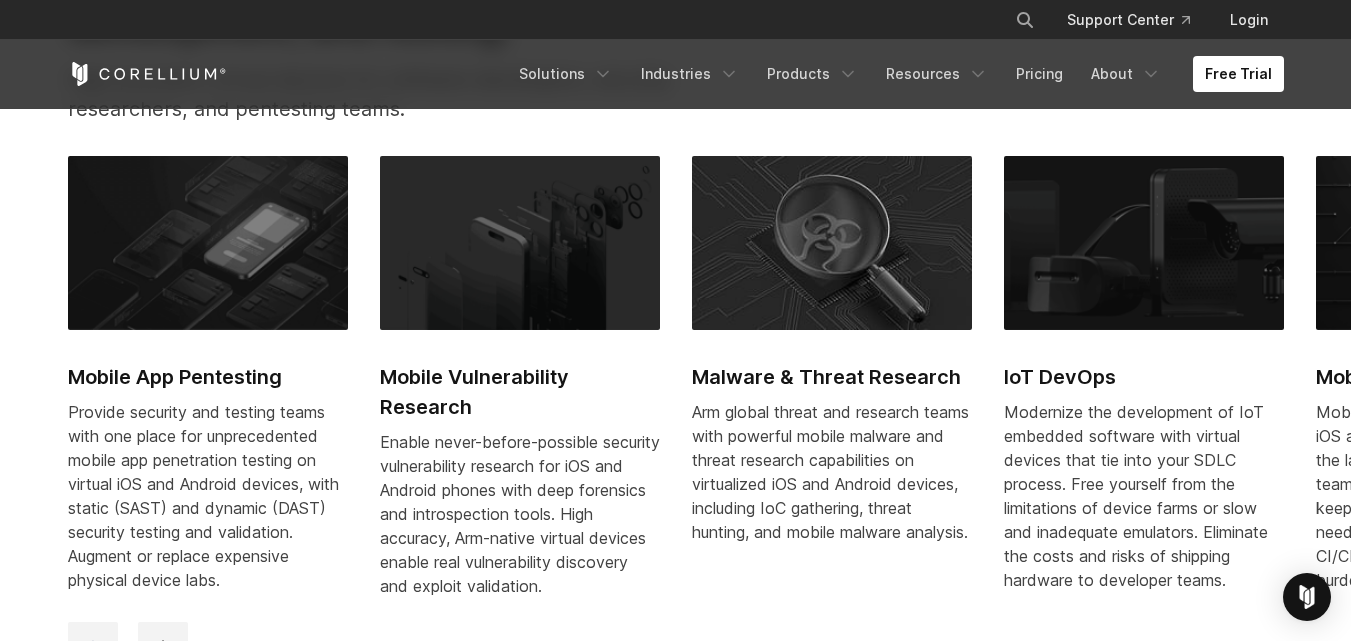 scroll, scrollTop: 900, scrollLeft: 0, axis: vertical 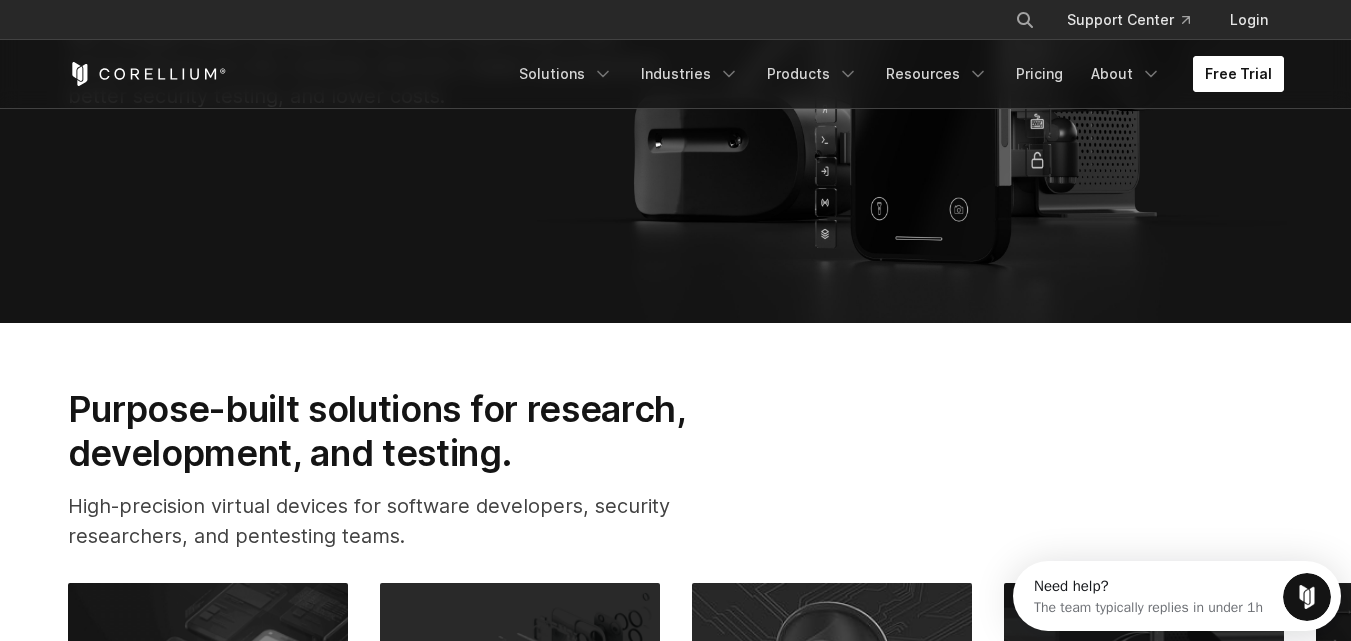click on "Free Trial" at bounding box center [1238, 74] 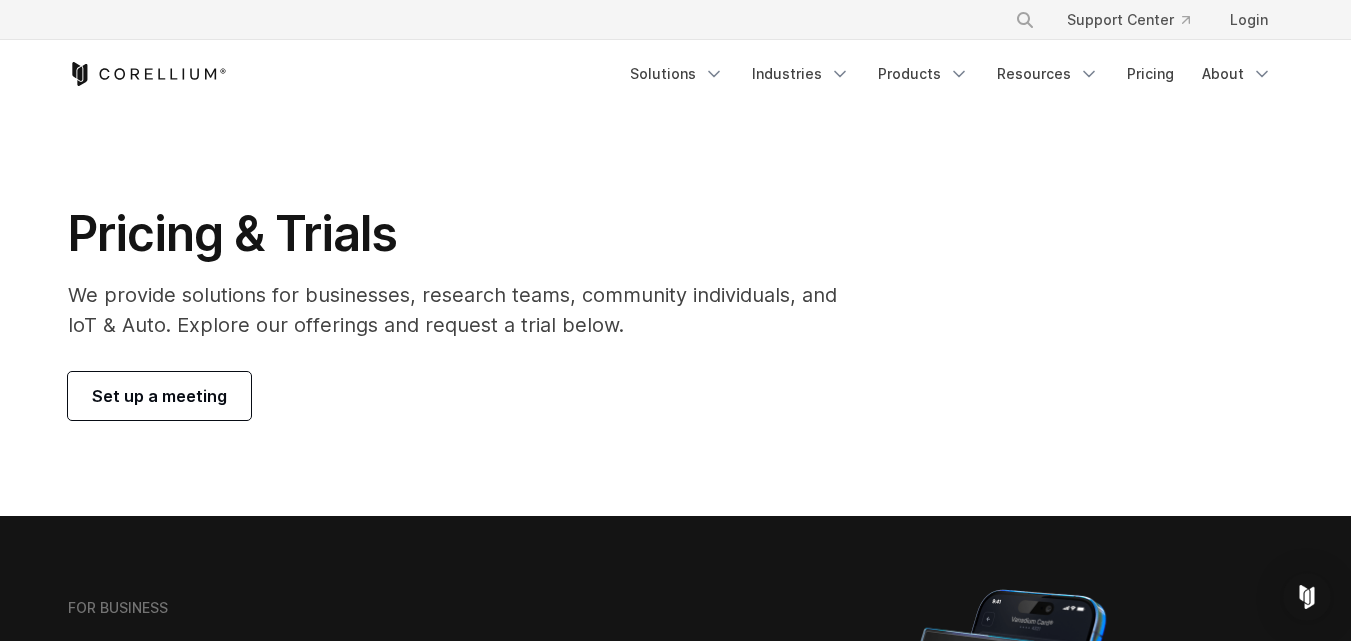 scroll, scrollTop: 0, scrollLeft: 0, axis: both 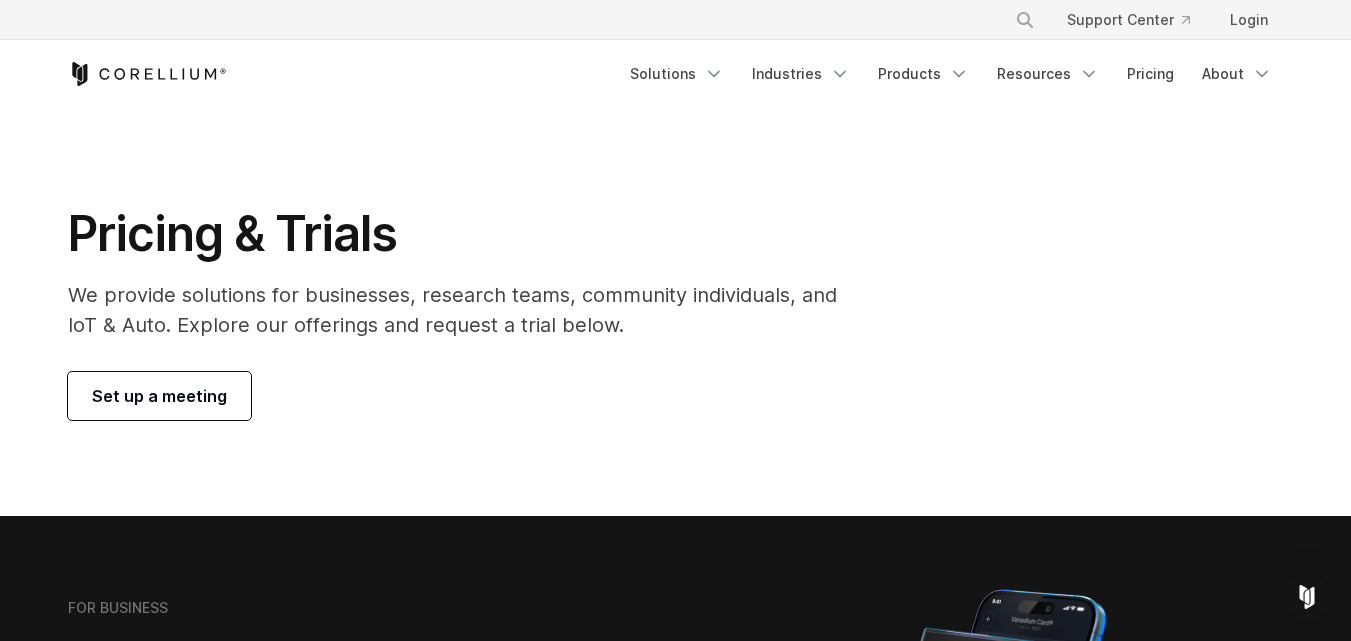 click on "Set up a meeting" at bounding box center (159, 396) 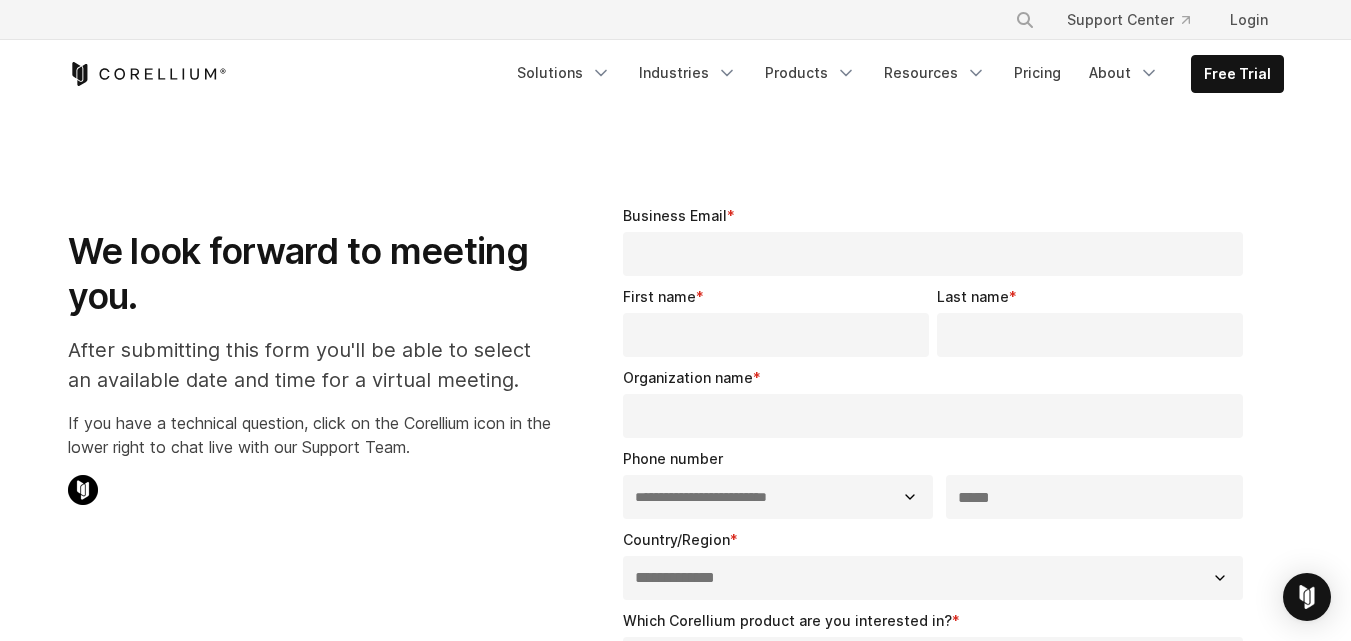 select on "**" 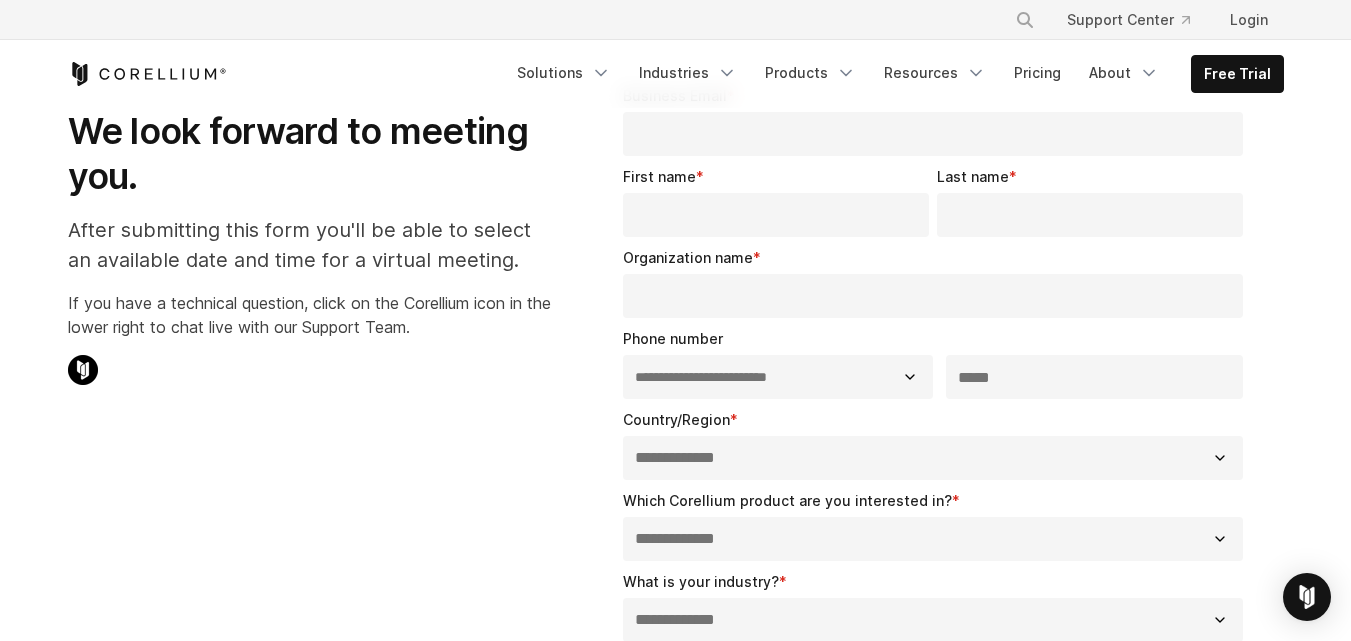 scroll, scrollTop: 0, scrollLeft: 0, axis: both 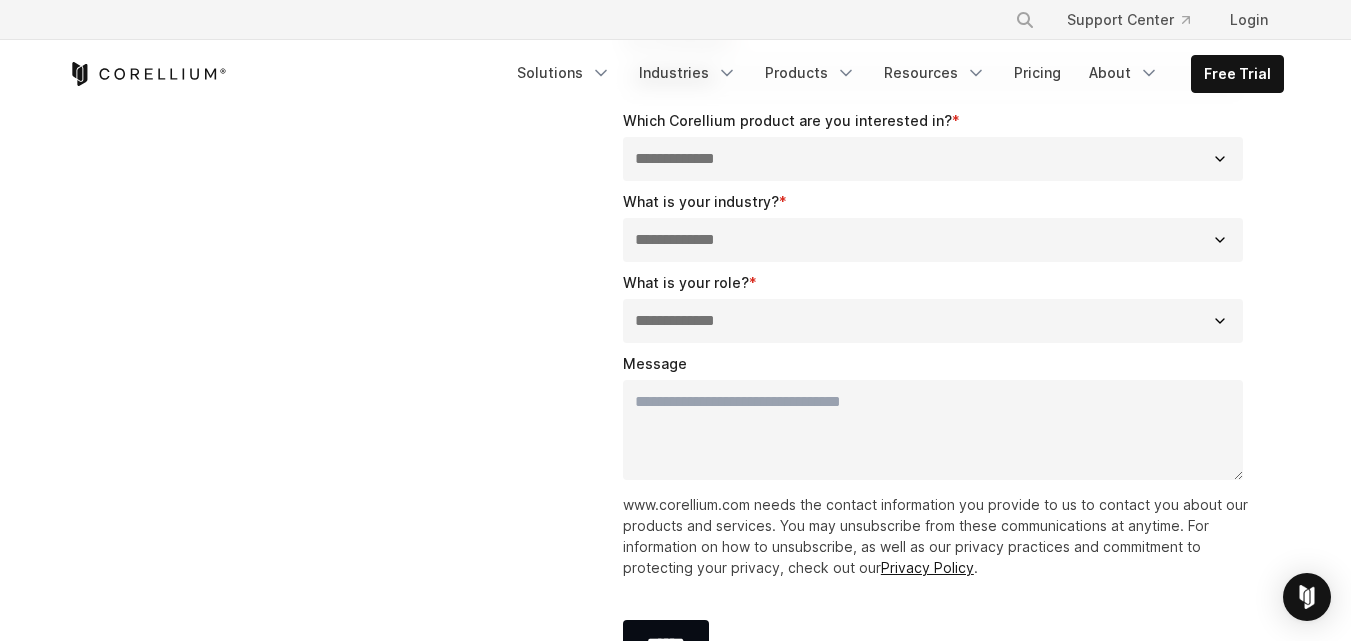 click on "**********" at bounding box center (933, 321) 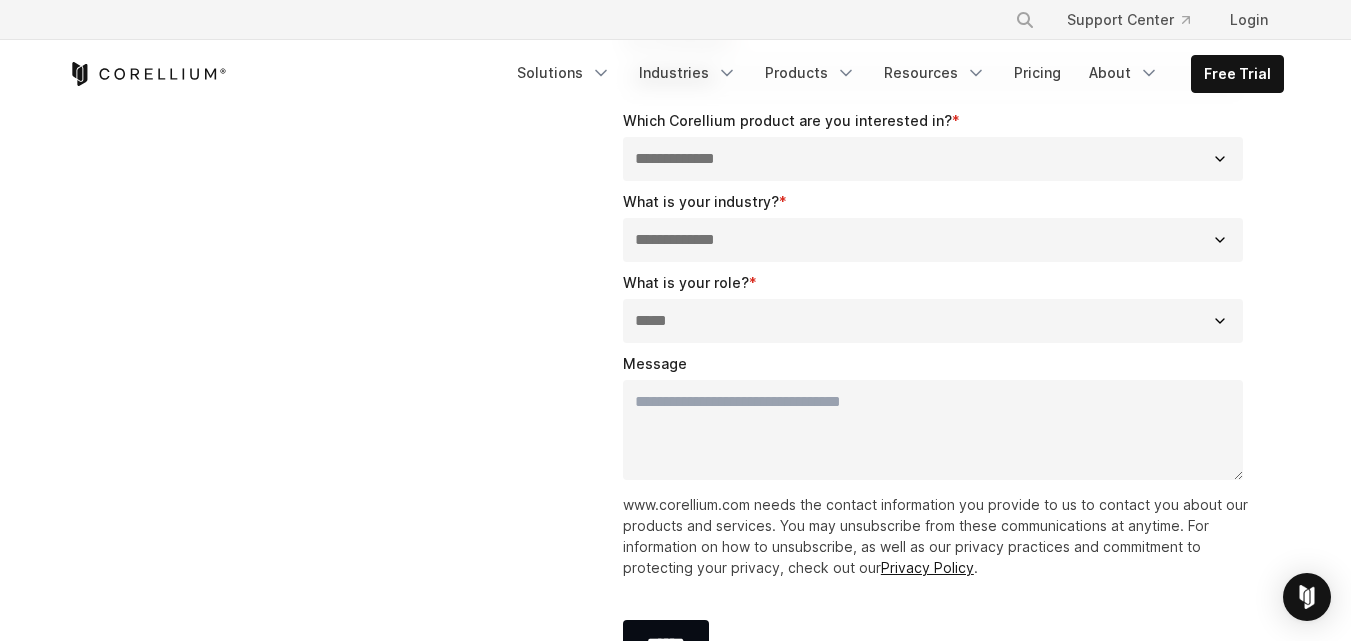click on "**********" at bounding box center [933, 321] 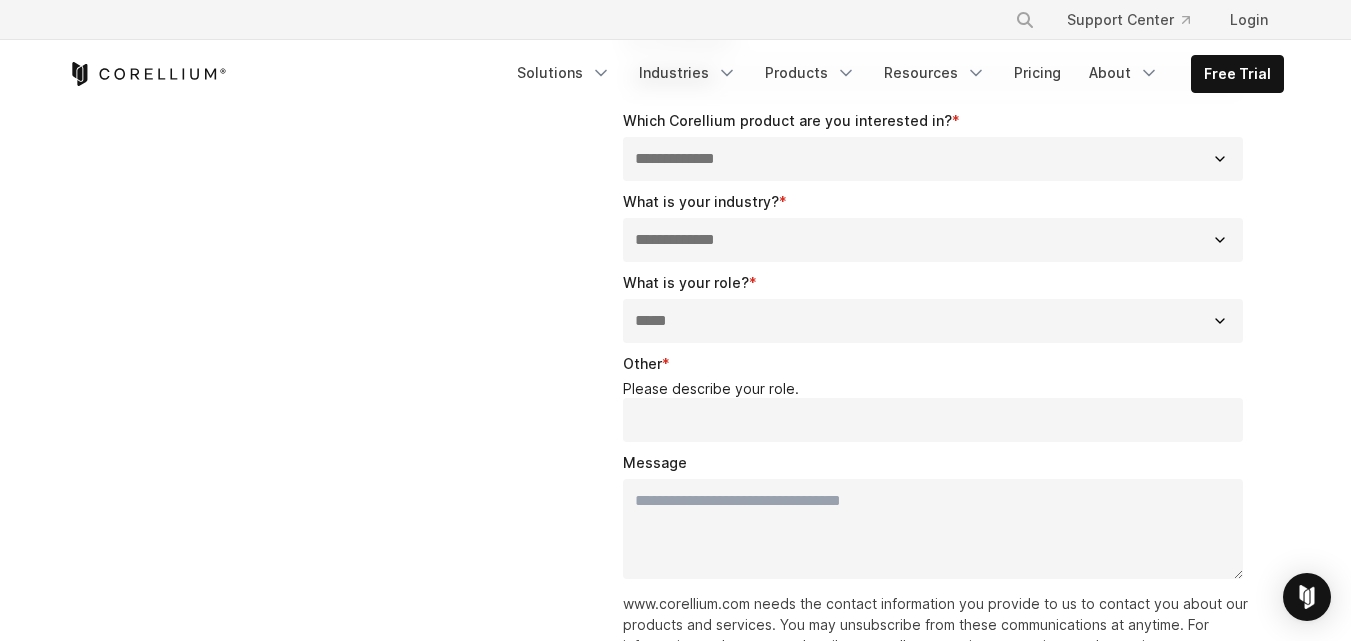 click on "Other *" at bounding box center [933, 420] 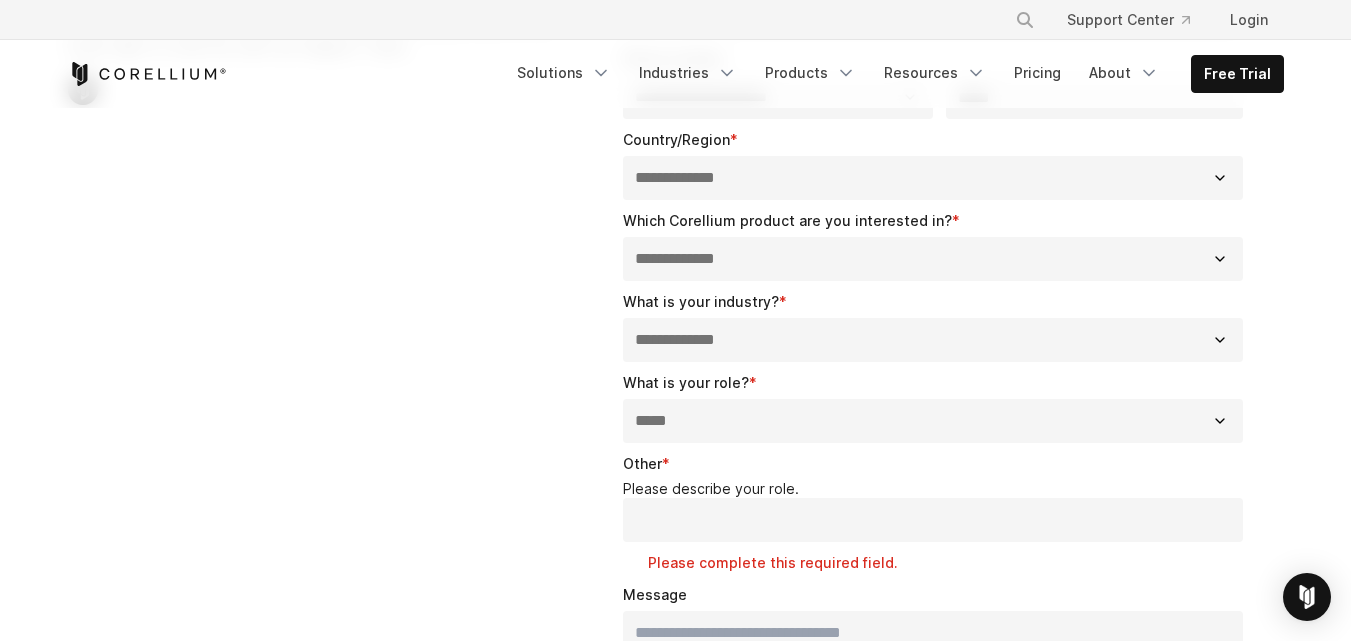click on "**********" at bounding box center [933, 340] 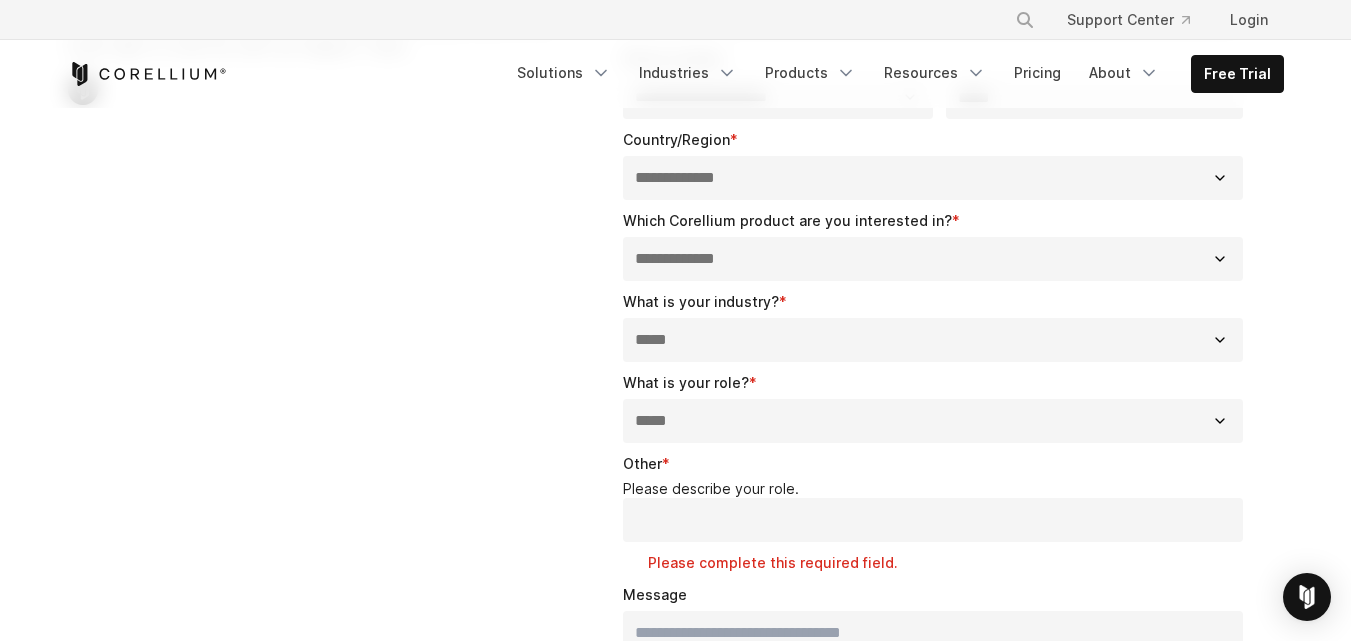 click on "**********" at bounding box center (933, 340) 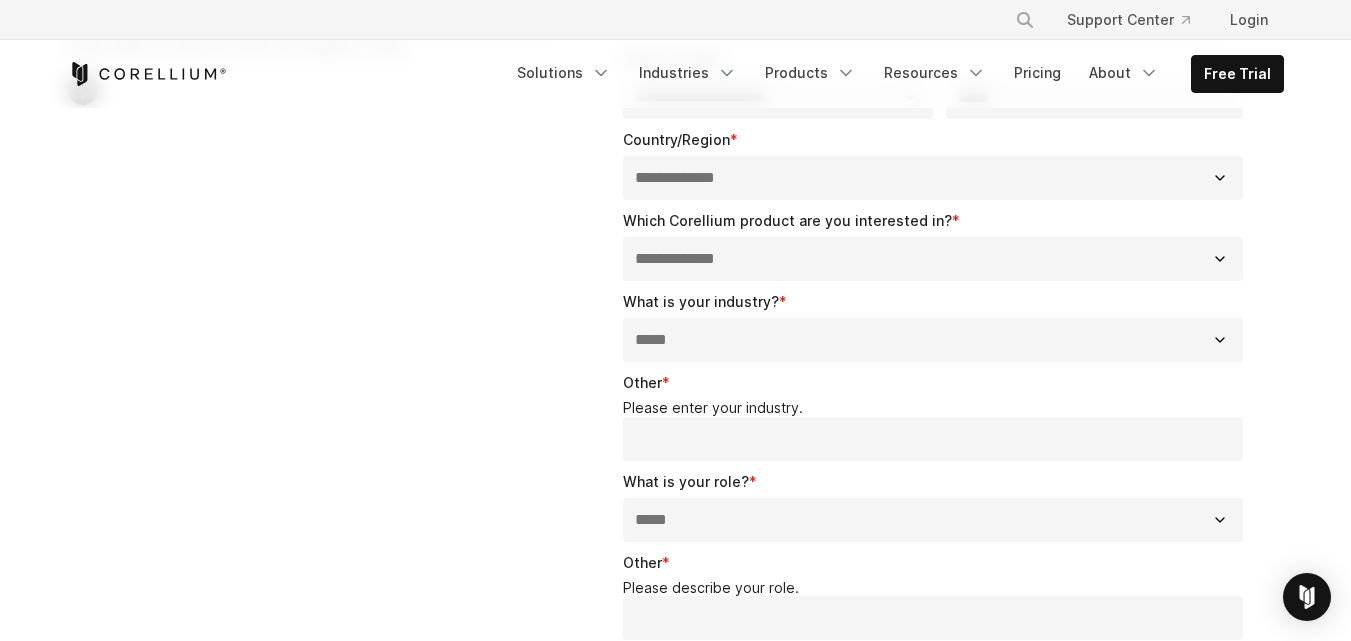 click on "**********" at bounding box center (933, 259) 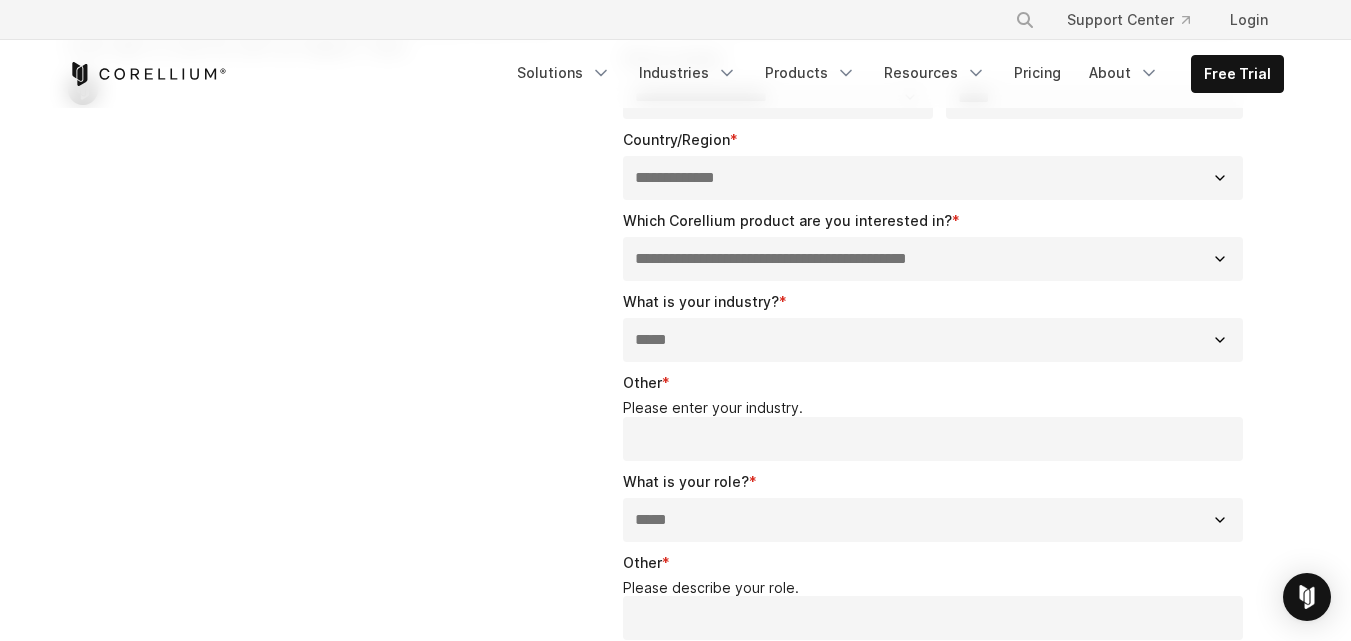click on "**********" at bounding box center (933, 259) 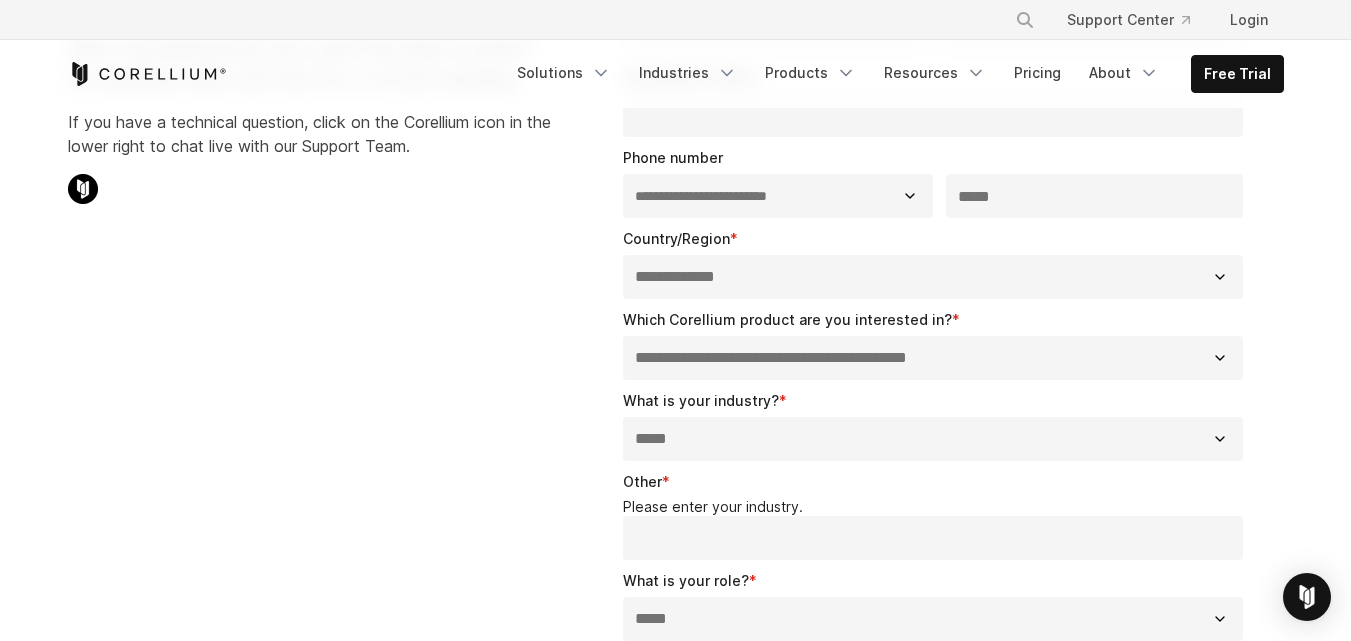 scroll, scrollTop: 300, scrollLeft: 0, axis: vertical 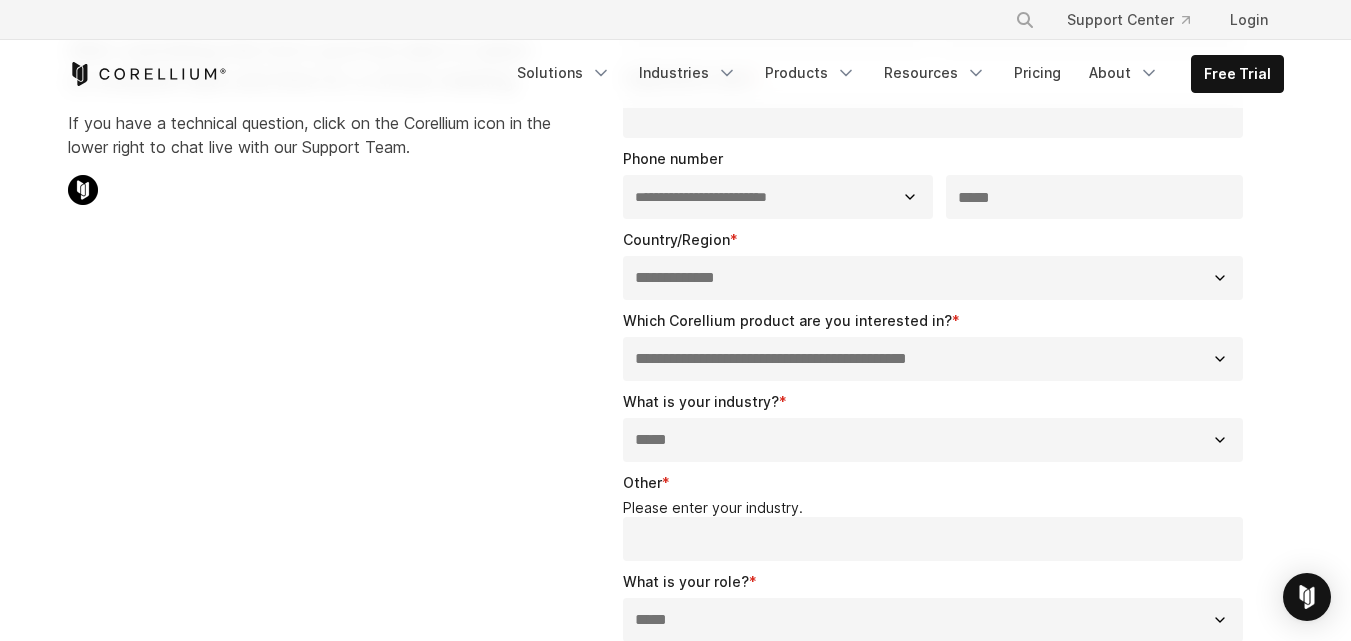 click on "**********" at bounding box center [933, 278] 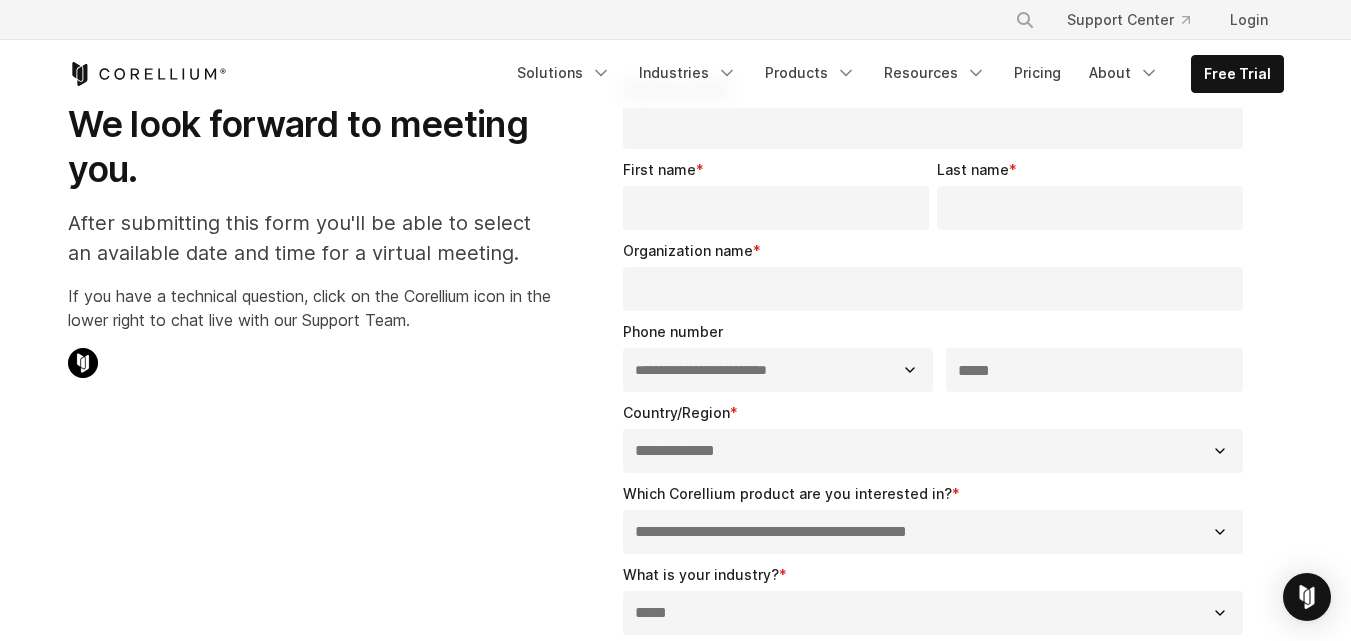 scroll, scrollTop: 100, scrollLeft: 0, axis: vertical 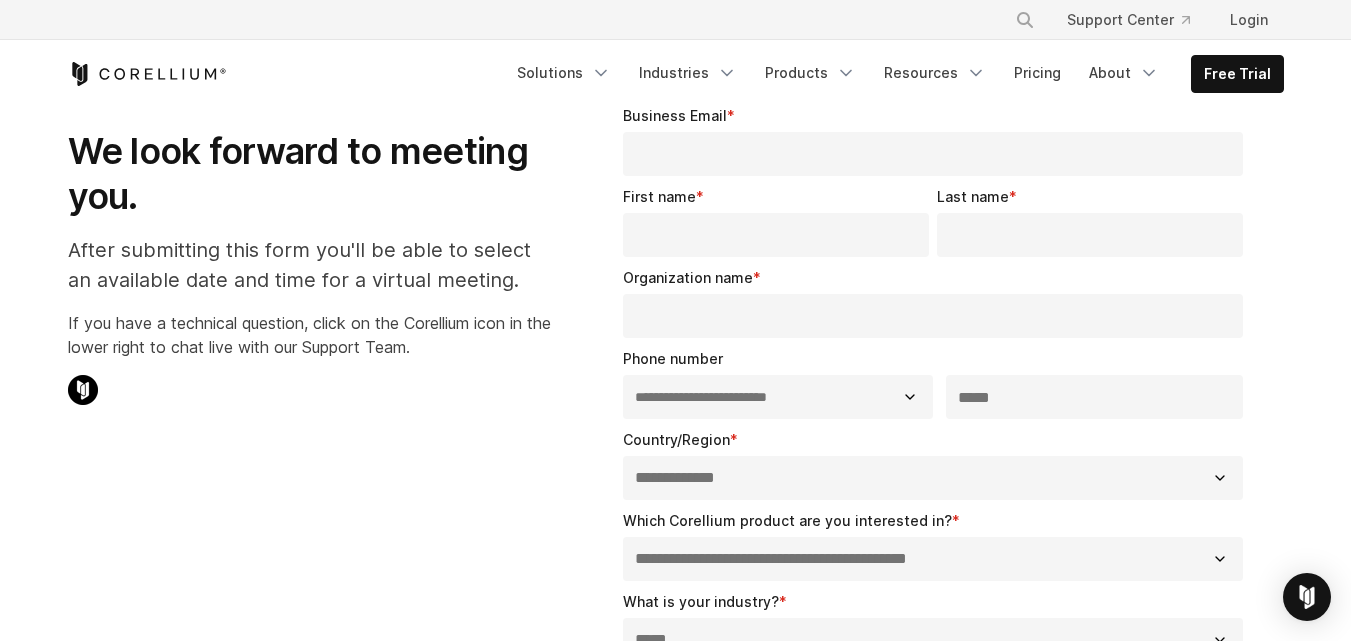 click on "**********" at bounding box center [933, 478] 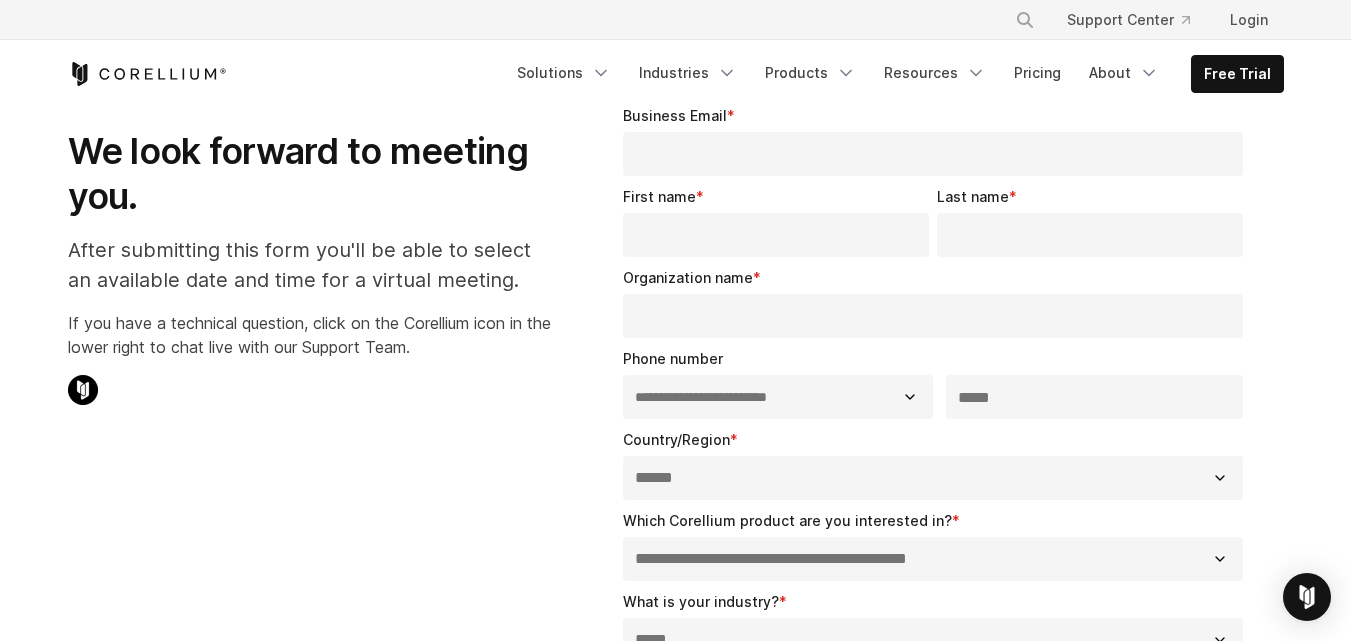 click on "**********" at bounding box center (933, 478) 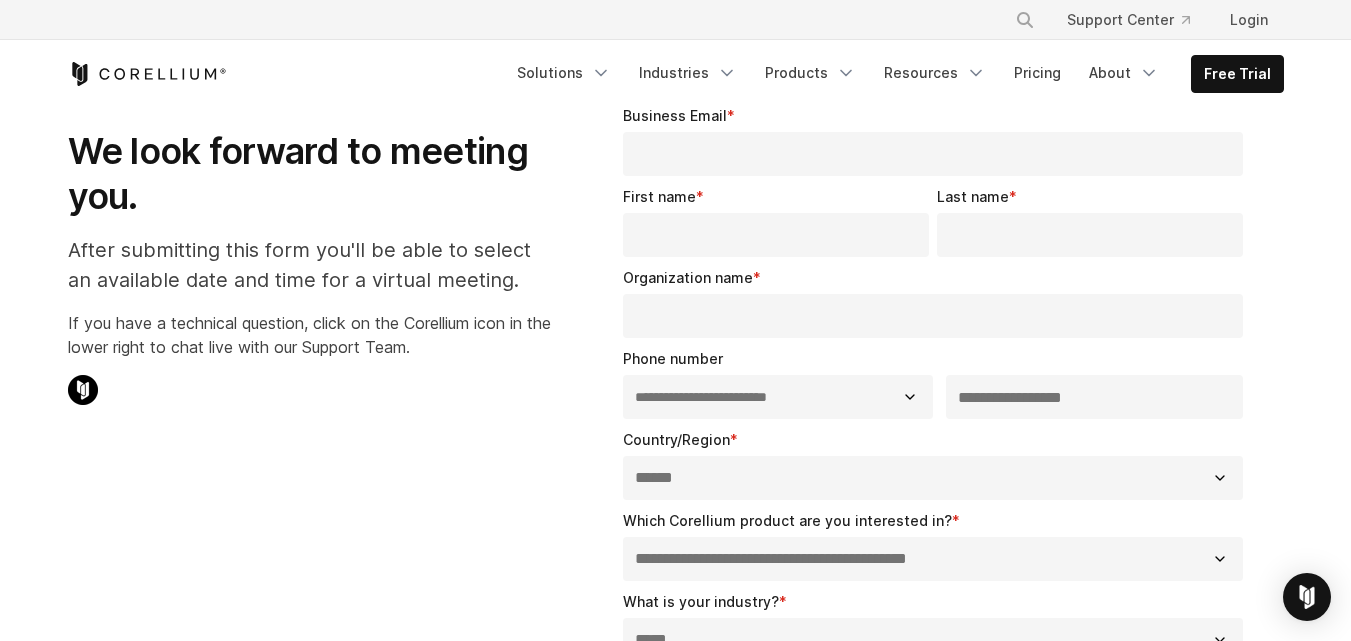 drag, startPoint x: 1025, startPoint y: 407, endPoint x: 926, endPoint y: 407, distance: 99 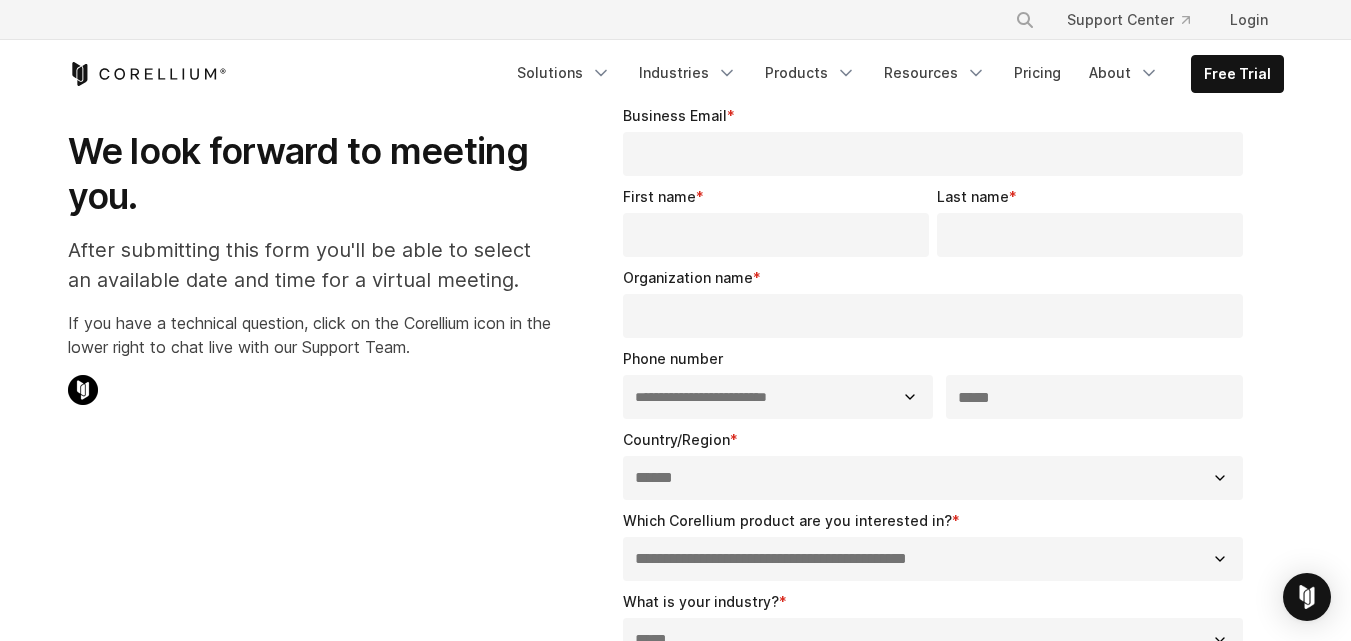 click on "**********" at bounding box center (778, 397) 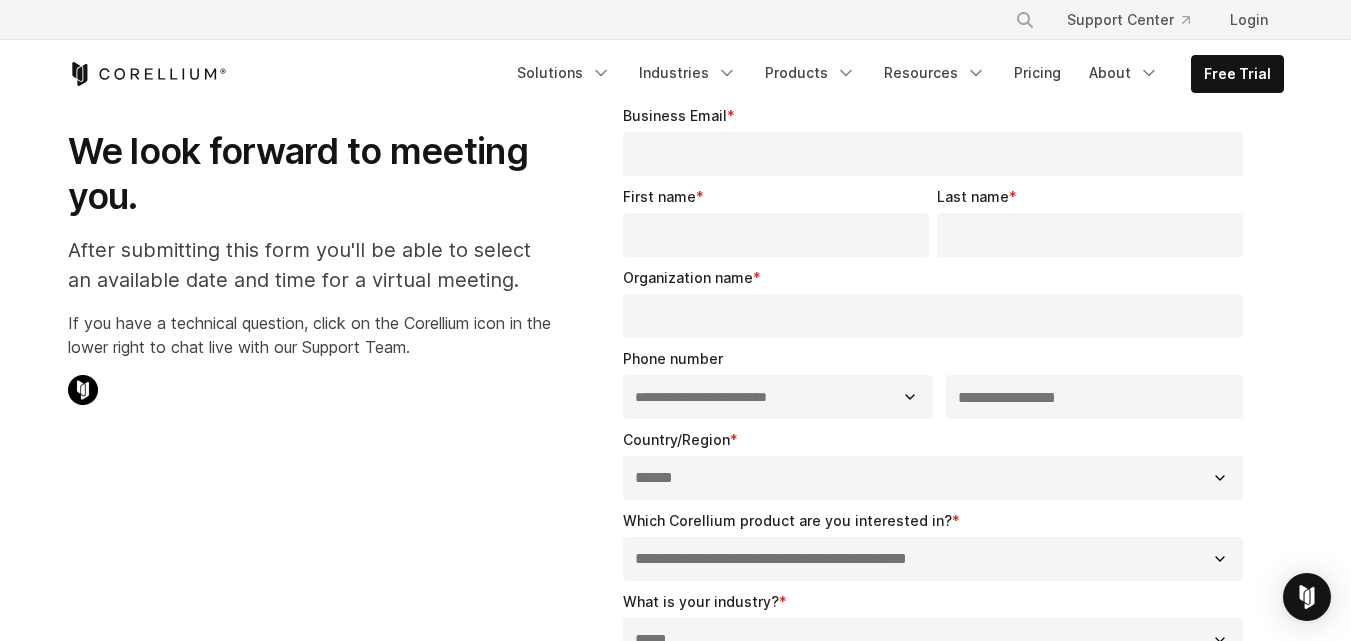 drag, startPoint x: 1031, startPoint y: 395, endPoint x: 1005, endPoint y: 406, distance: 28.231188 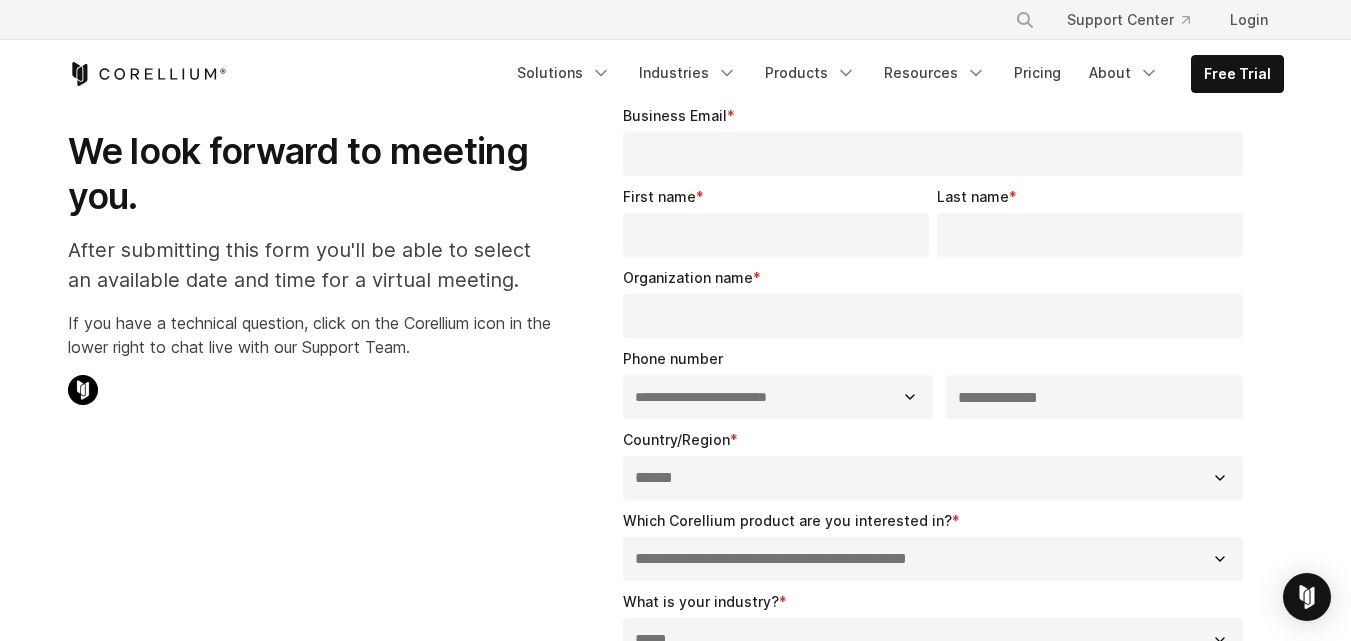 type on "**********" 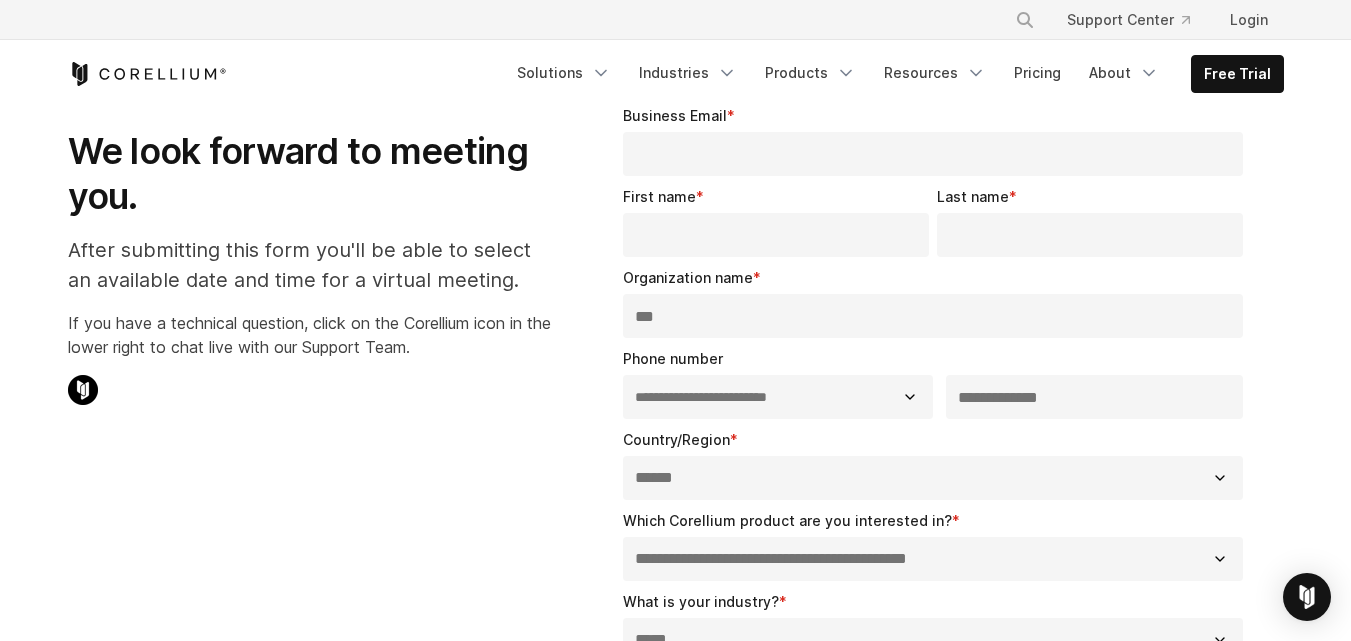 click on "First name *" at bounding box center (776, 235) 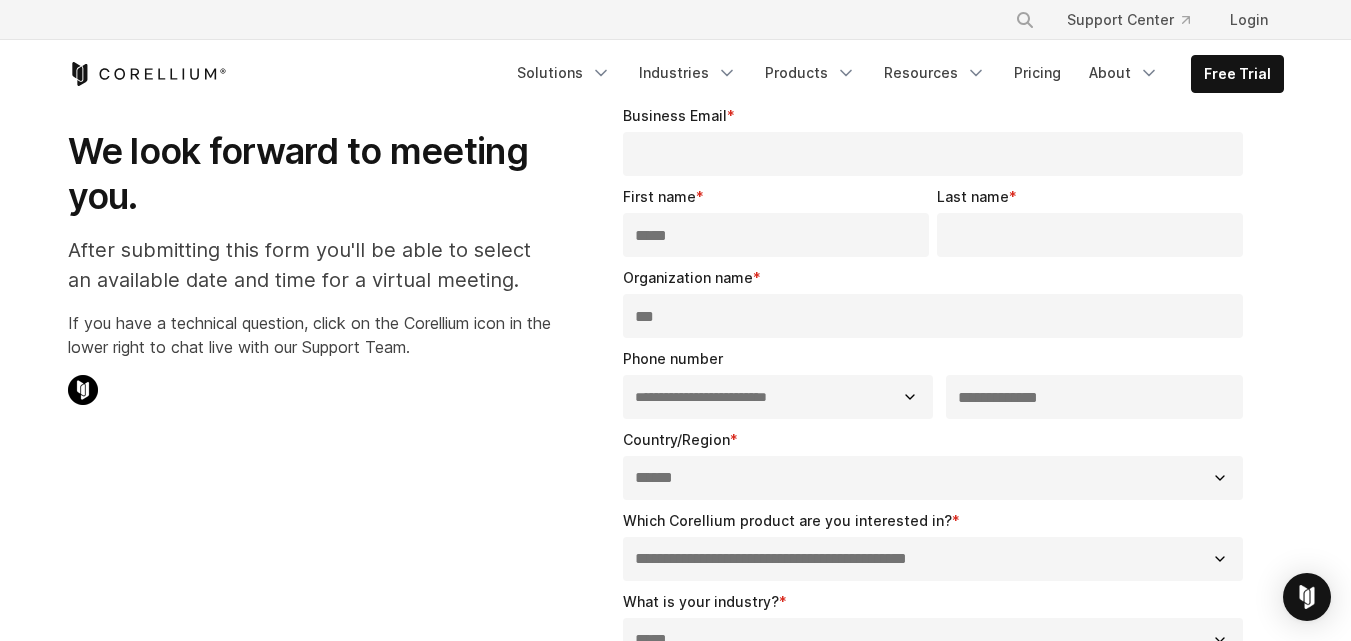 click on "Last name *" at bounding box center [1090, 235] 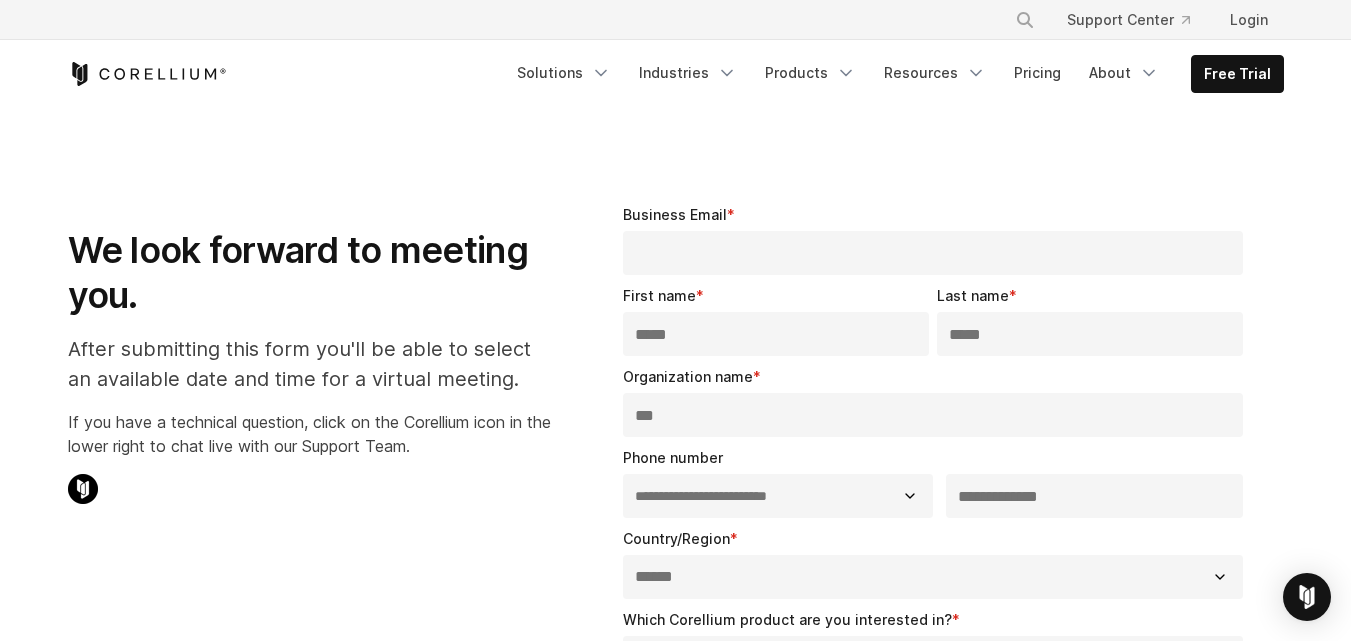 scroll, scrollTop: 0, scrollLeft: 0, axis: both 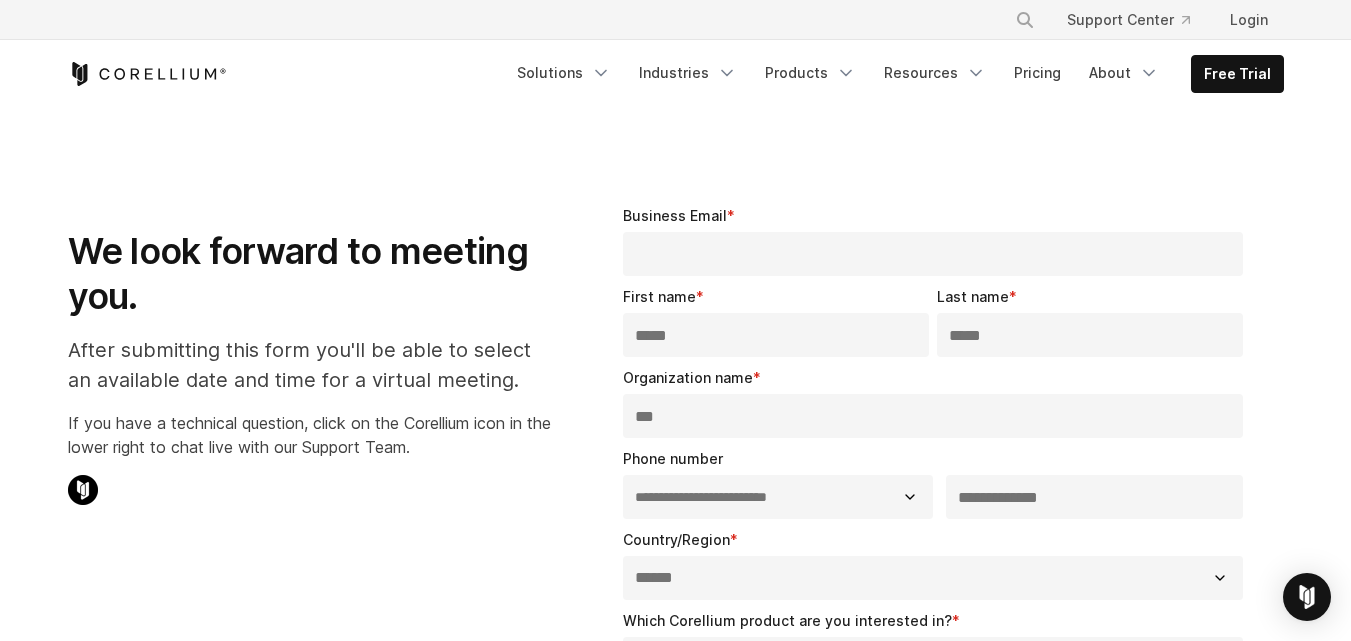 click on "Business Email *" at bounding box center (933, 254) 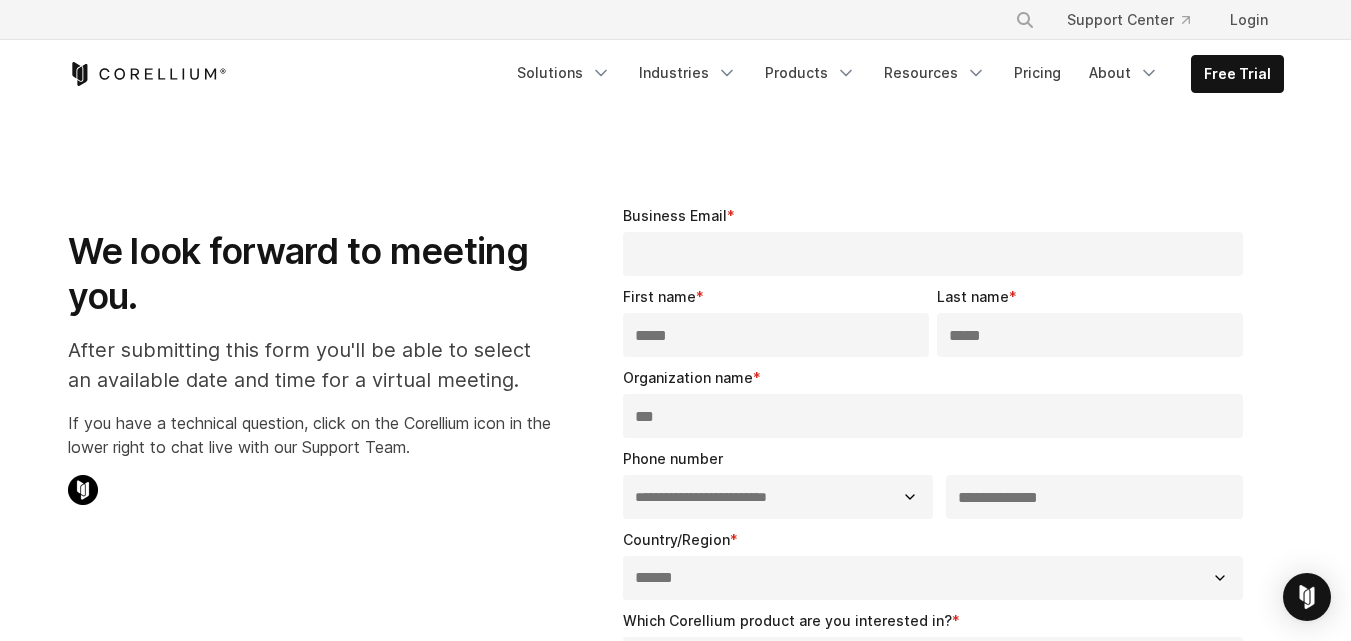 type on "**********" 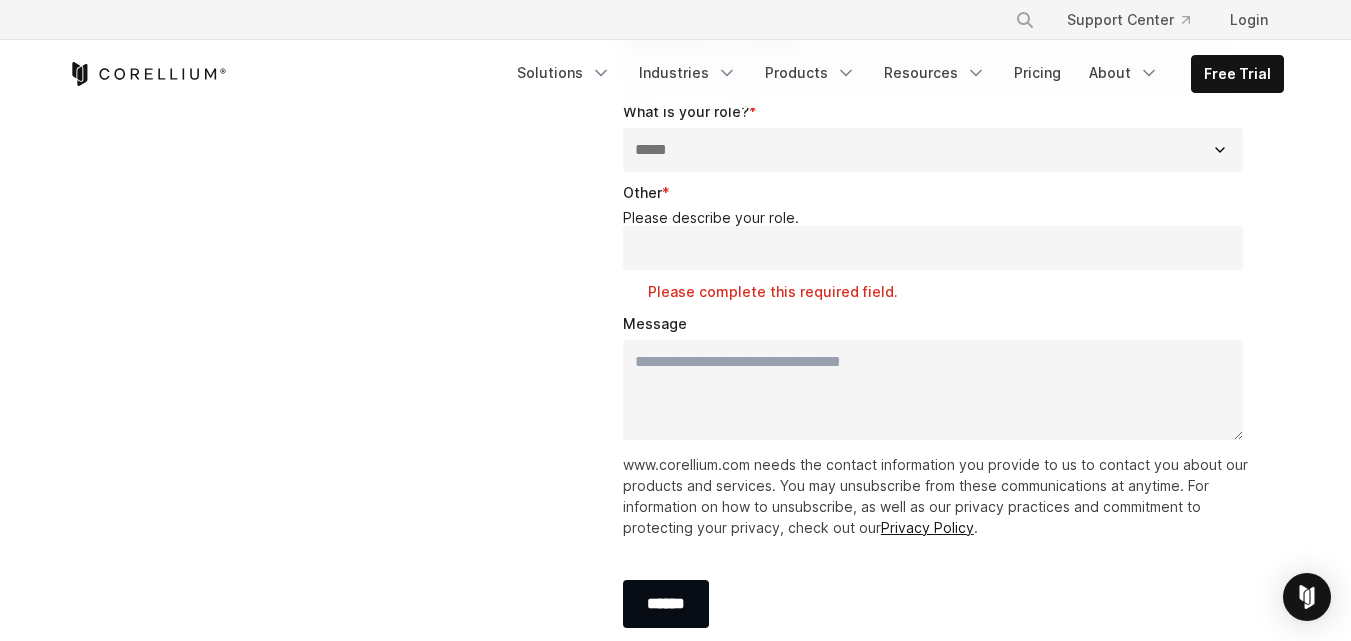 scroll, scrollTop: 700, scrollLeft: 0, axis: vertical 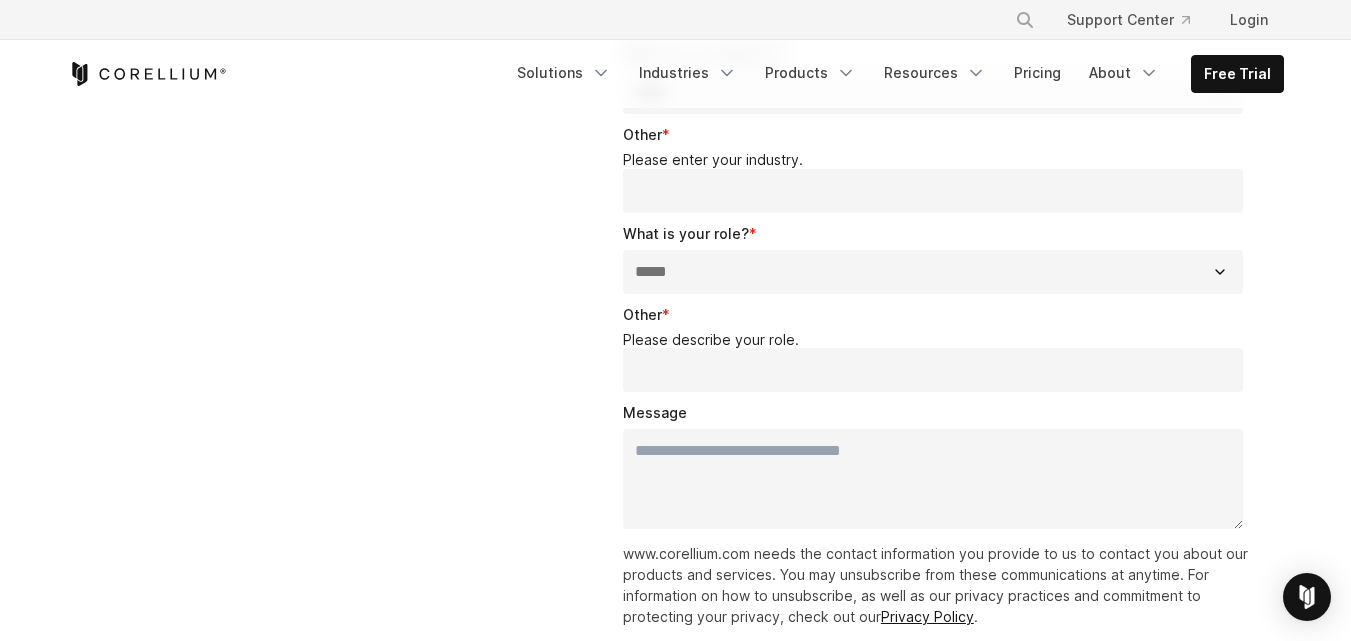 click on "Other *" at bounding box center [933, 370] 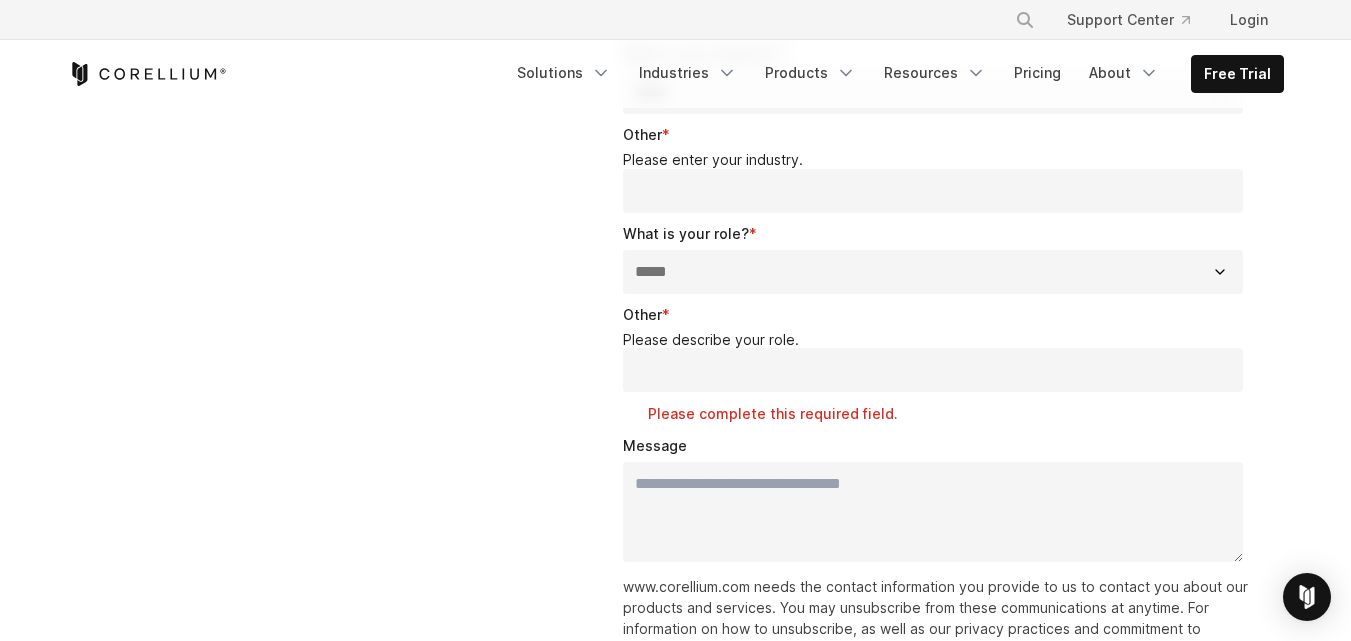 select on "**********" 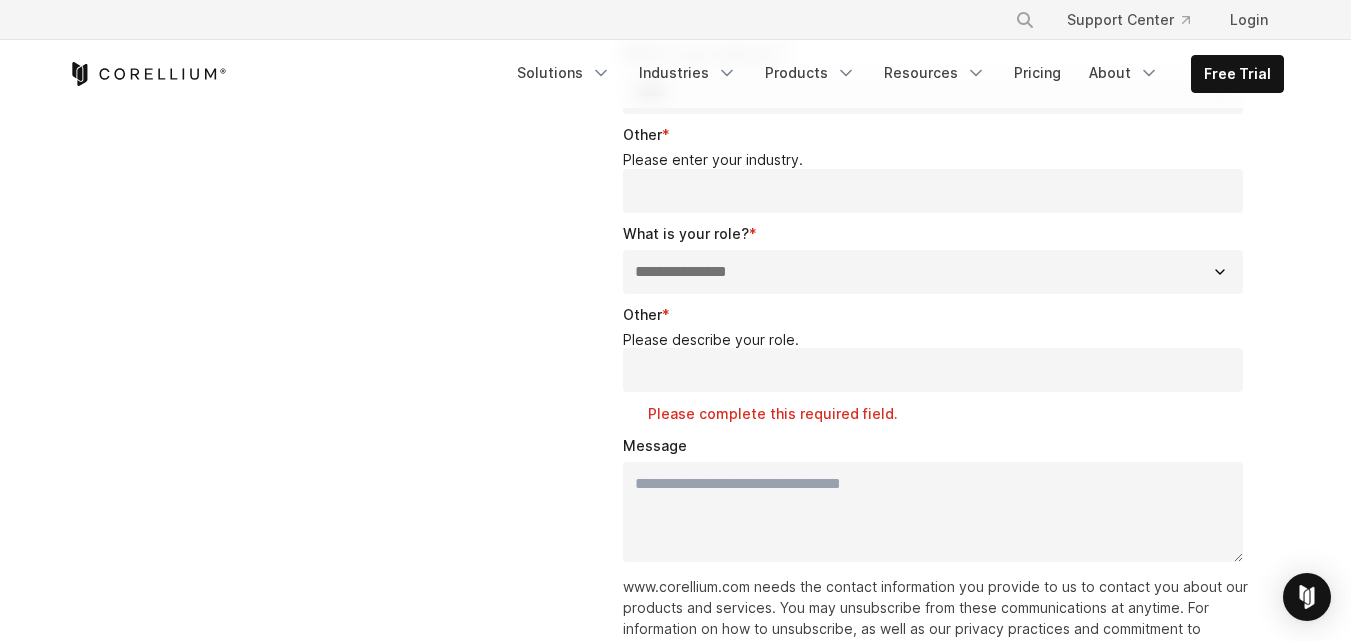 click on "**********" at bounding box center (933, 272) 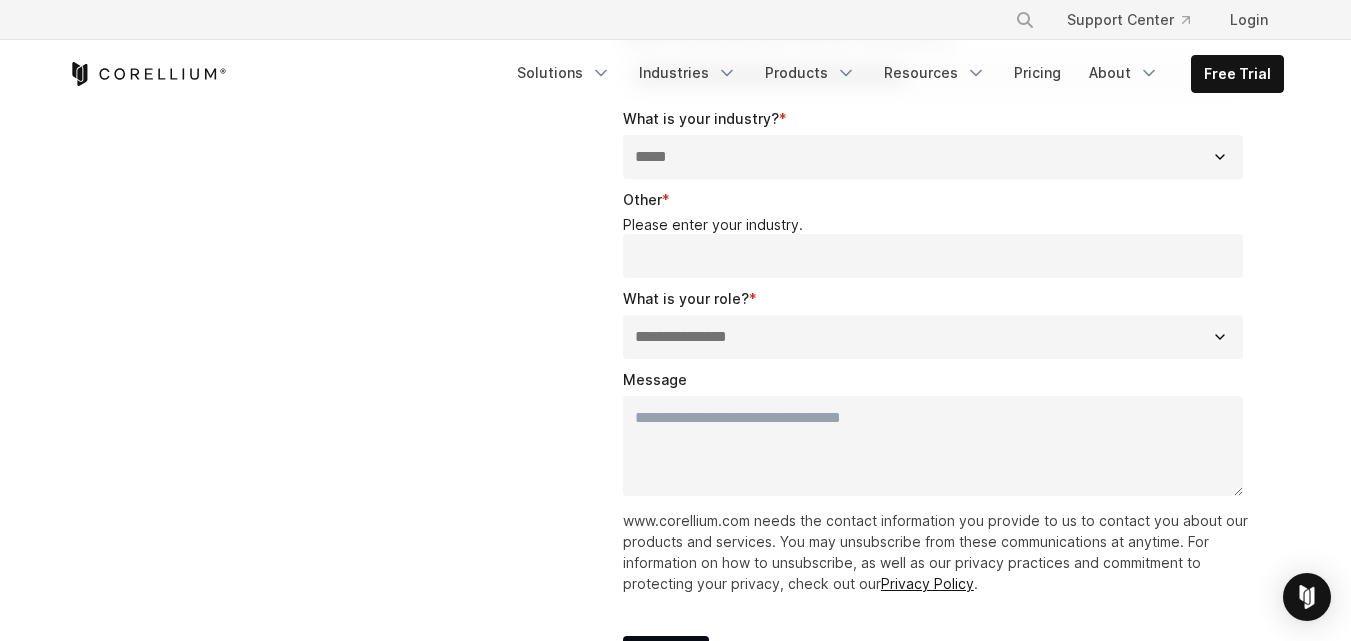 scroll, scrollTop: 600, scrollLeft: 0, axis: vertical 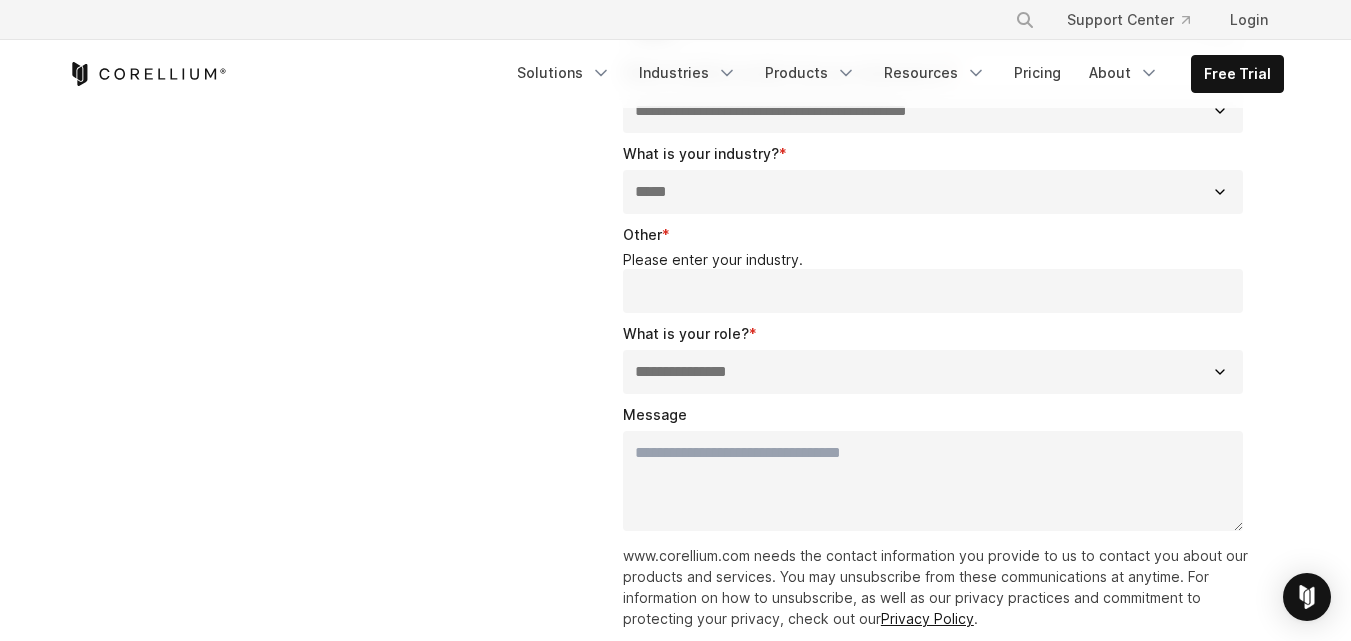 click on "Other *" at bounding box center [933, 291] 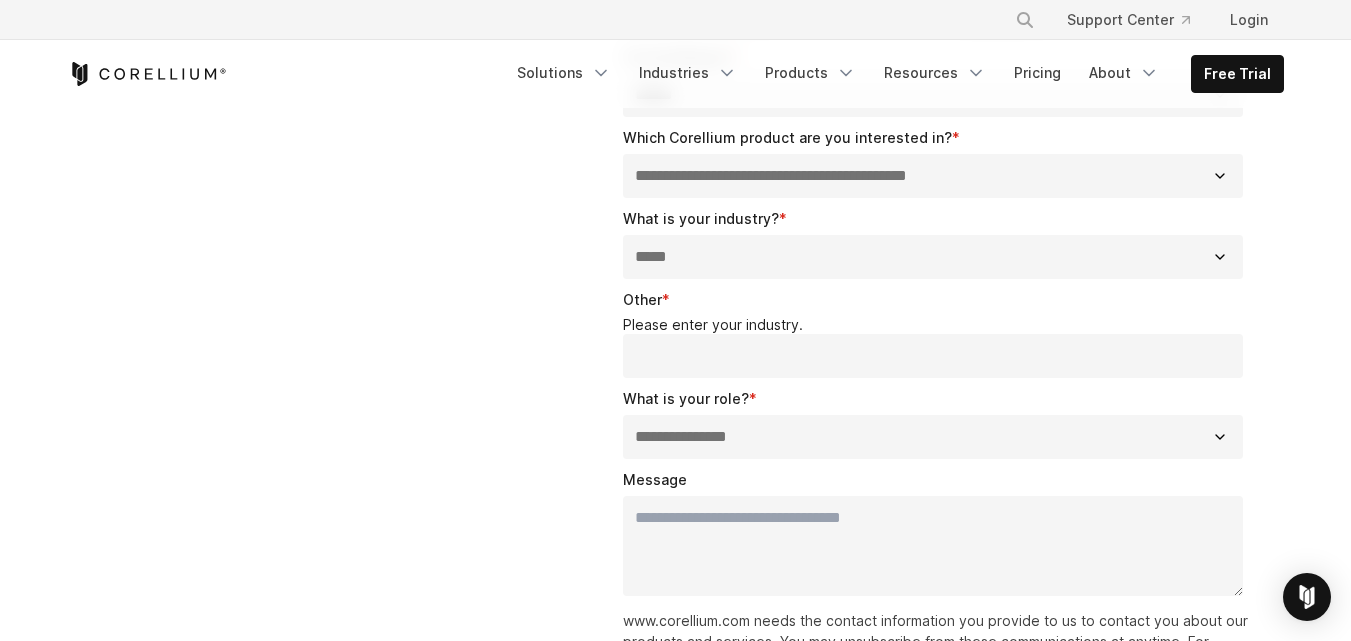 scroll, scrollTop: 500, scrollLeft: 0, axis: vertical 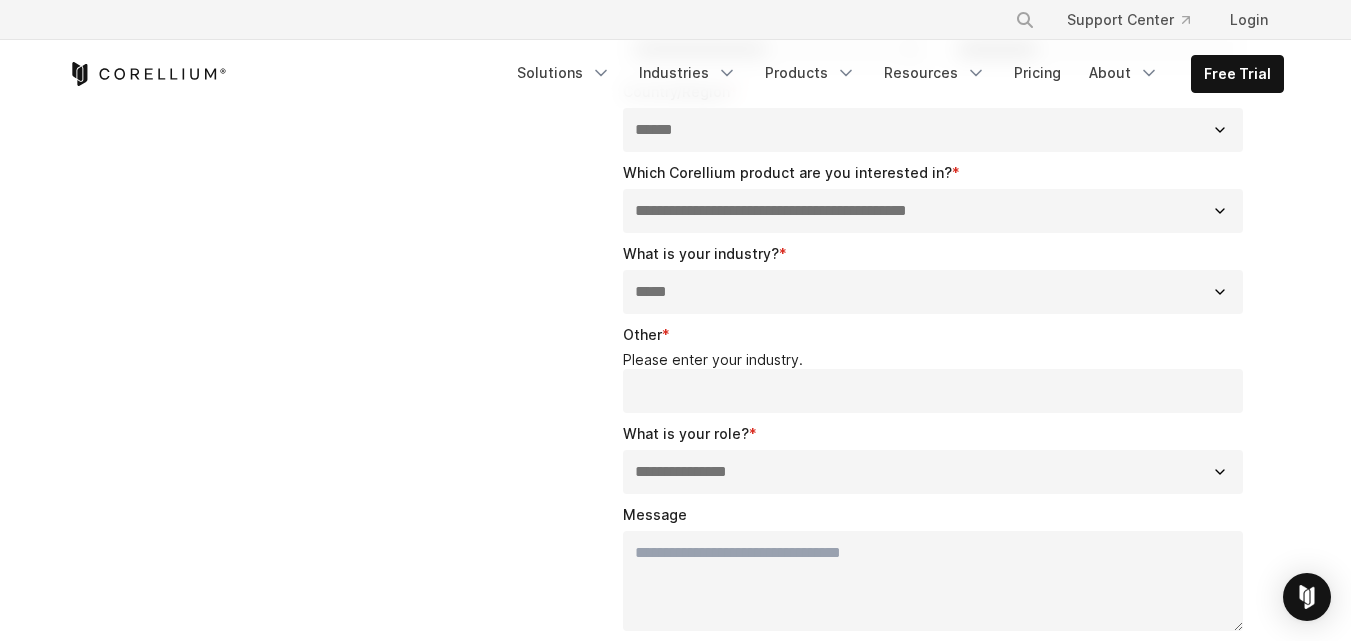 click on "**********" at bounding box center [933, 292] 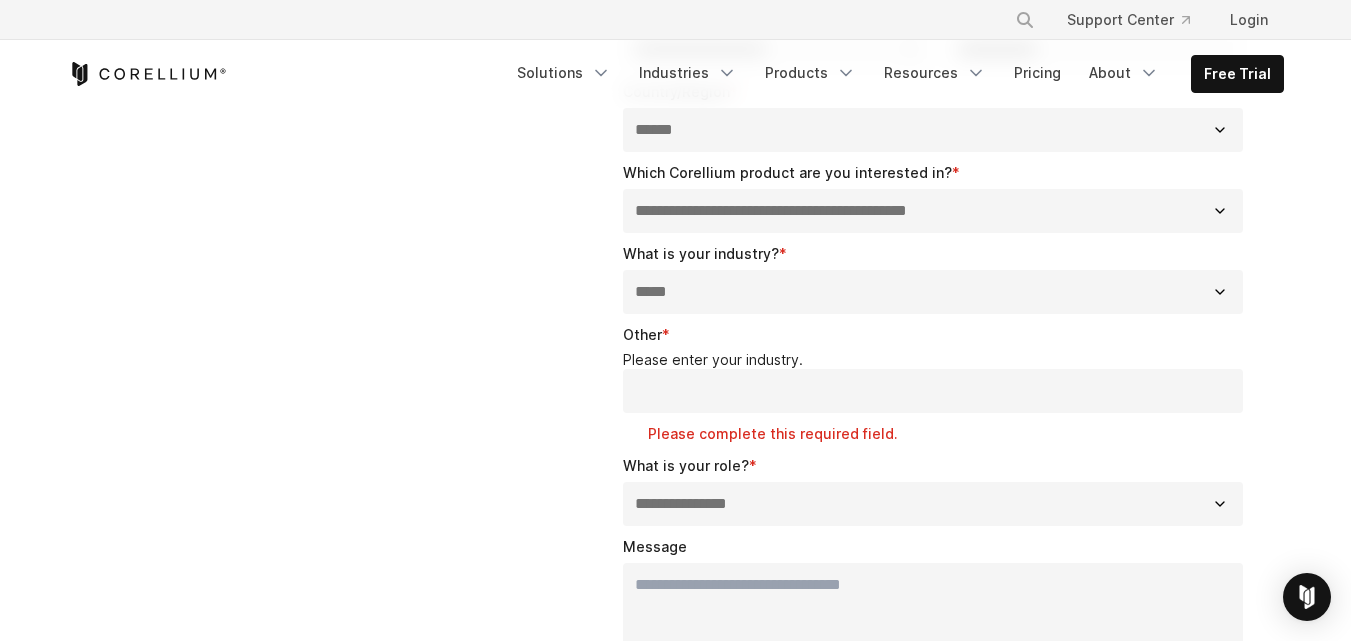 select on "**********" 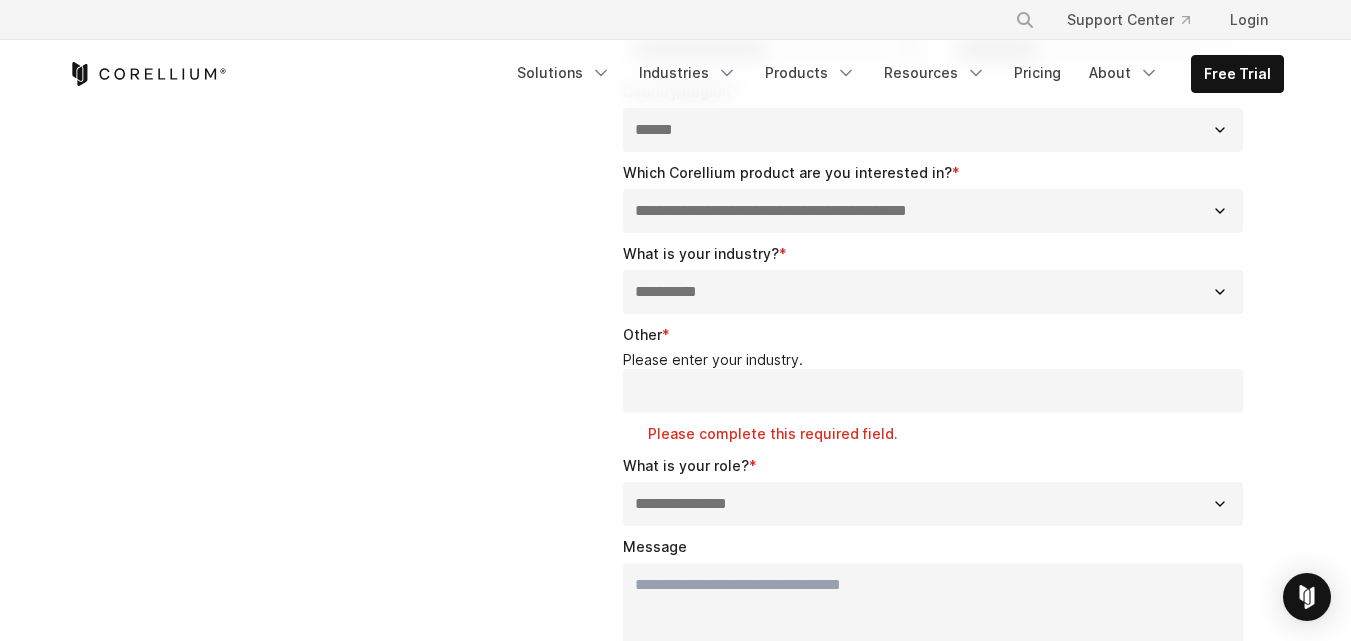 click on "**********" at bounding box center (933, 292) 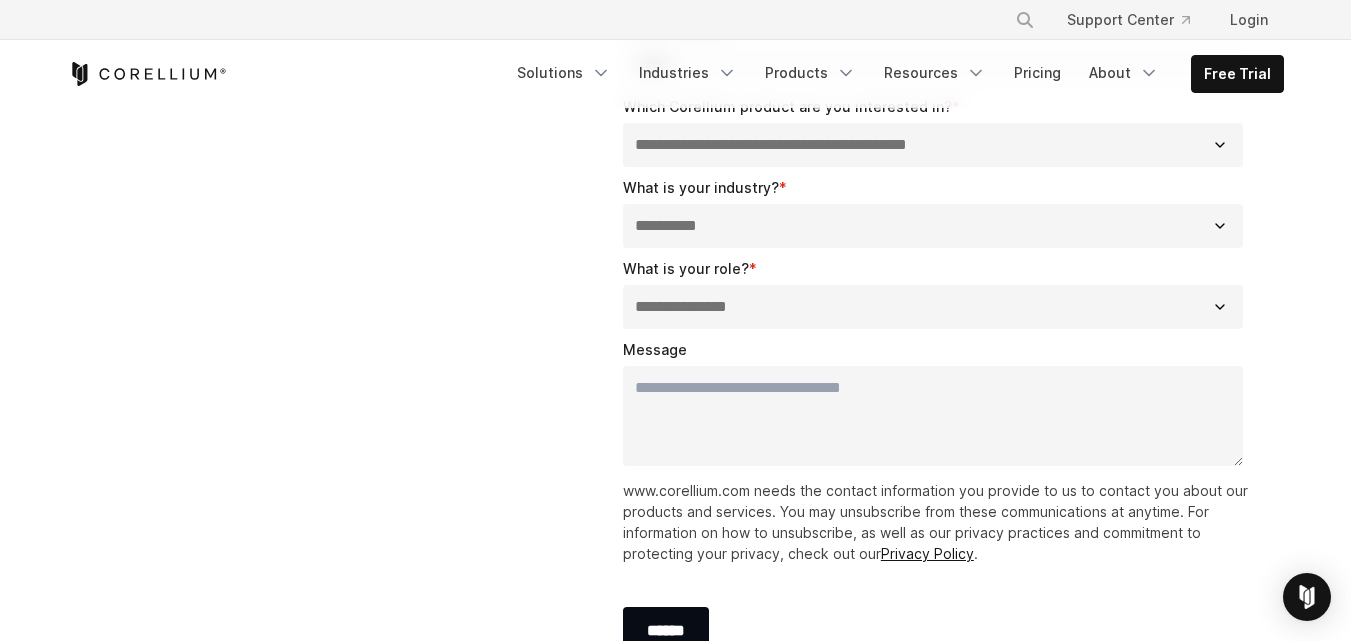 scroll, scrollTop: 600, scrollLeft: 0, axis: vertical 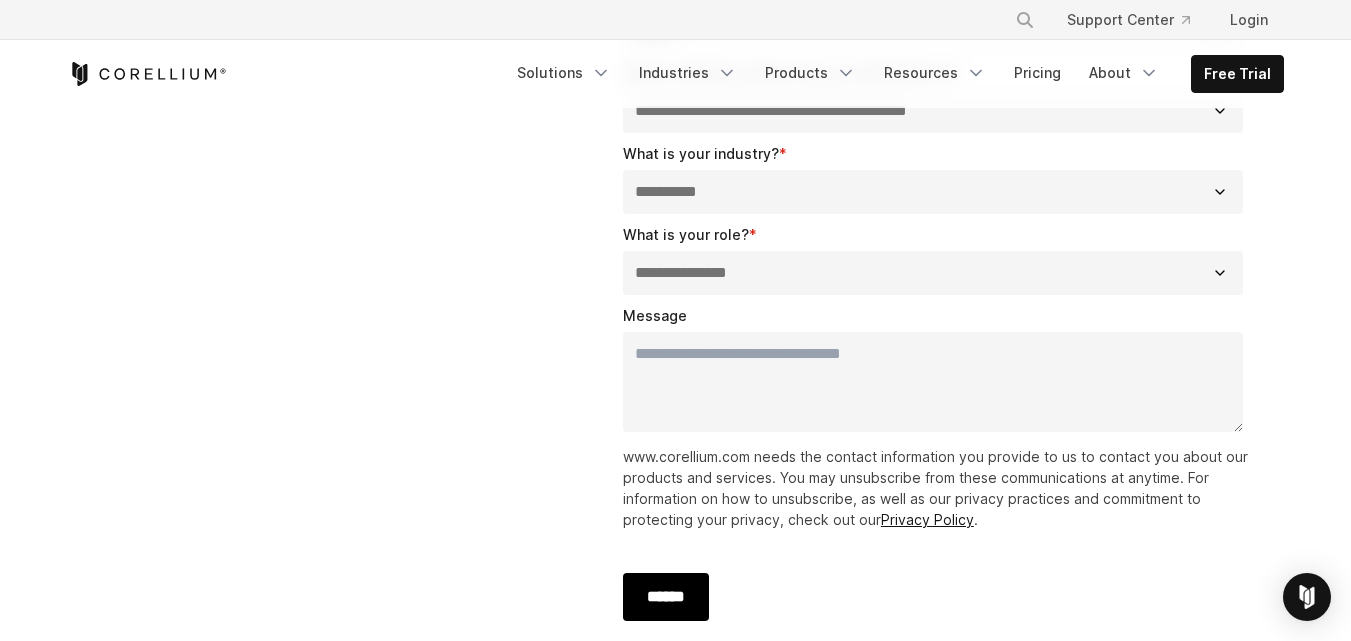 click on "******" at bounding box center [666, 597] 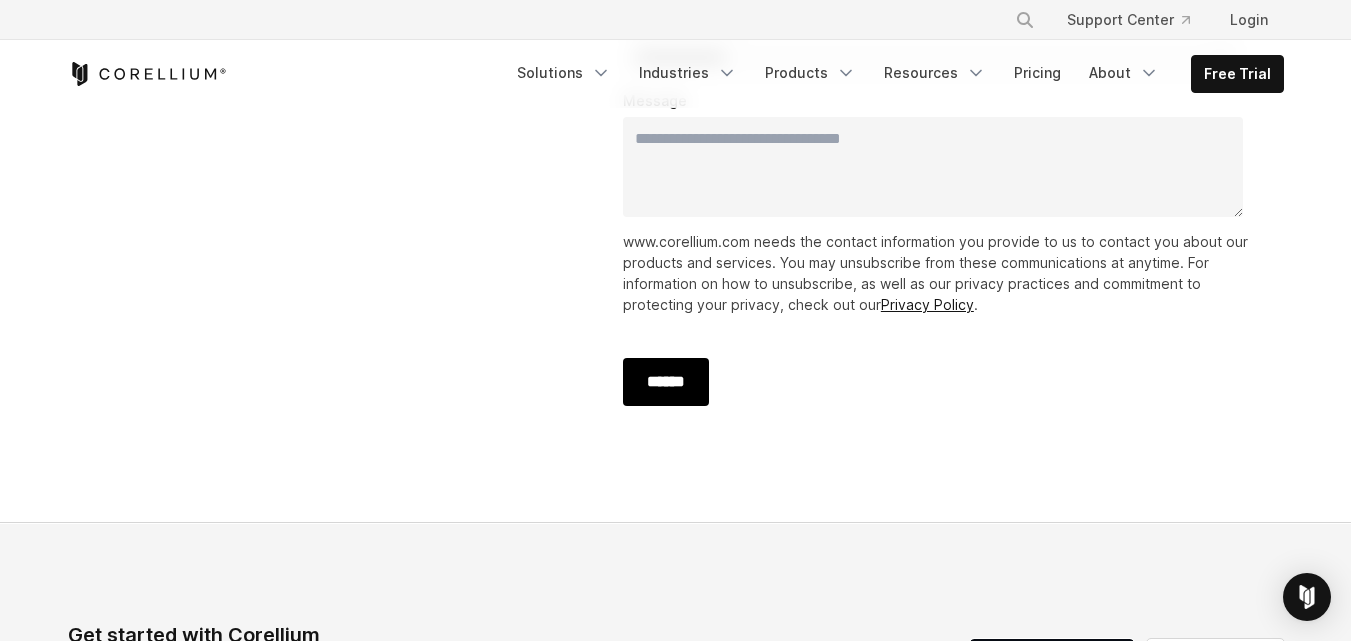 scroll, scrollTop: 674, scrollLeft: 0, axis: vertical 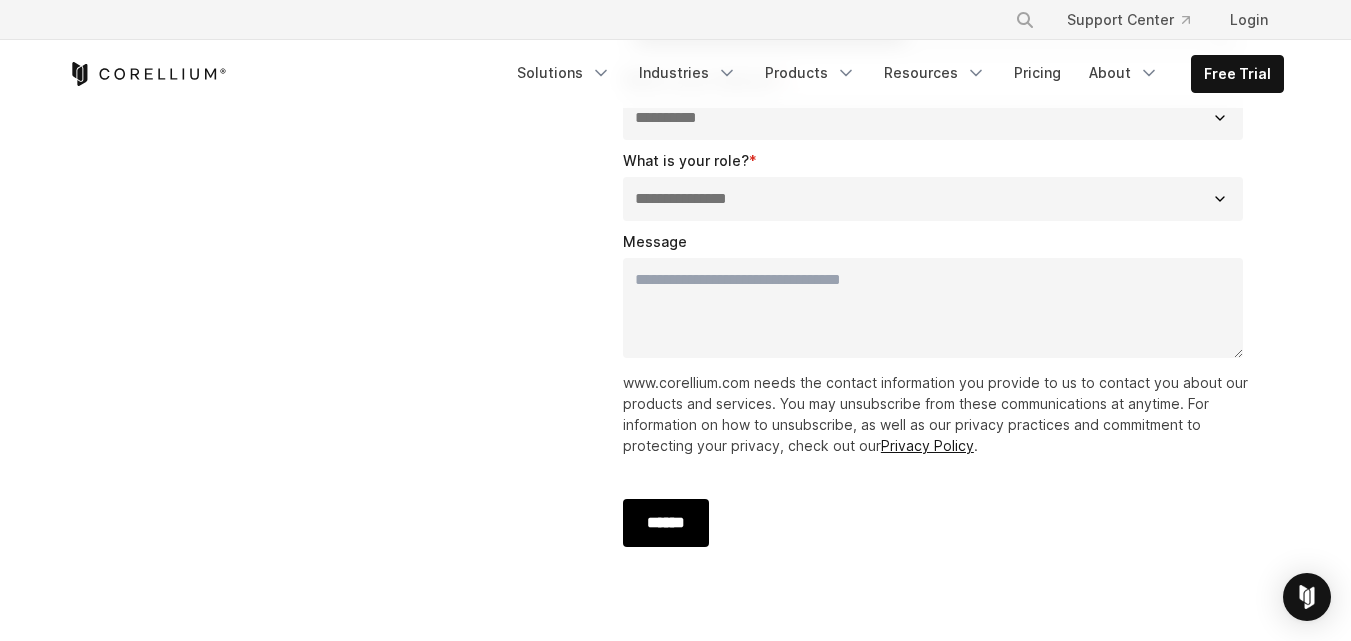 click on "******" at bounding box center (666, 523) 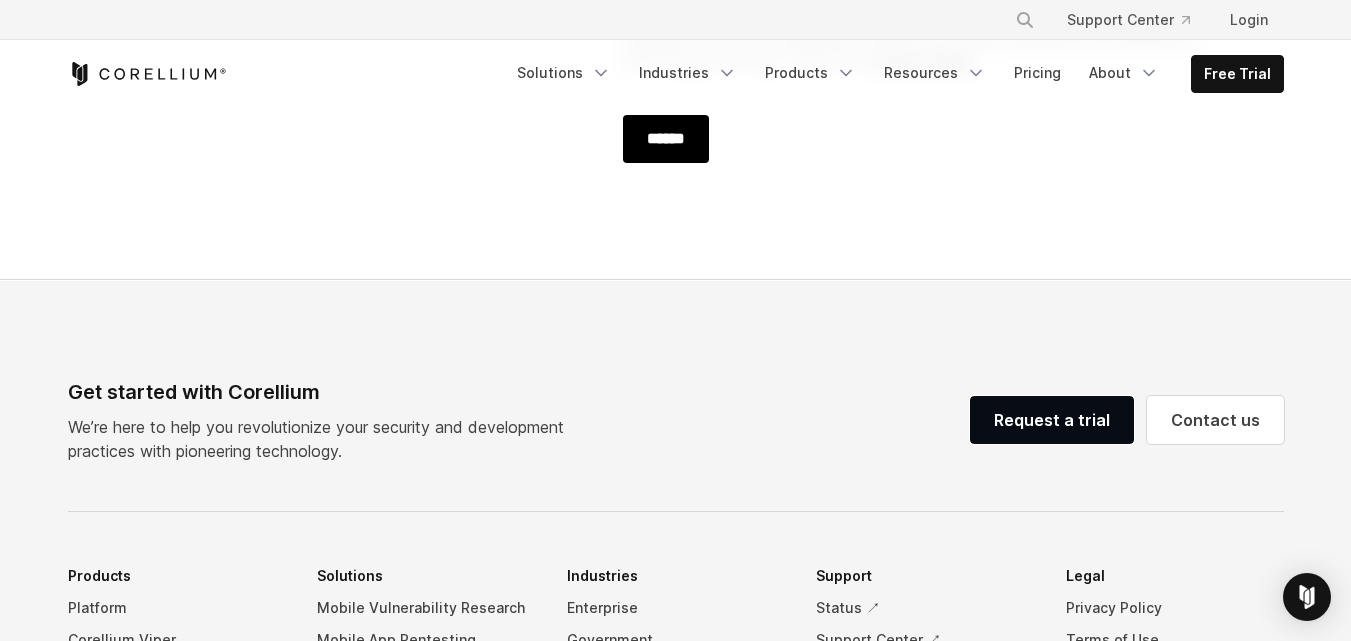 scroll, scrollTop: 1074, scrollLeft: 0, axis: vertical 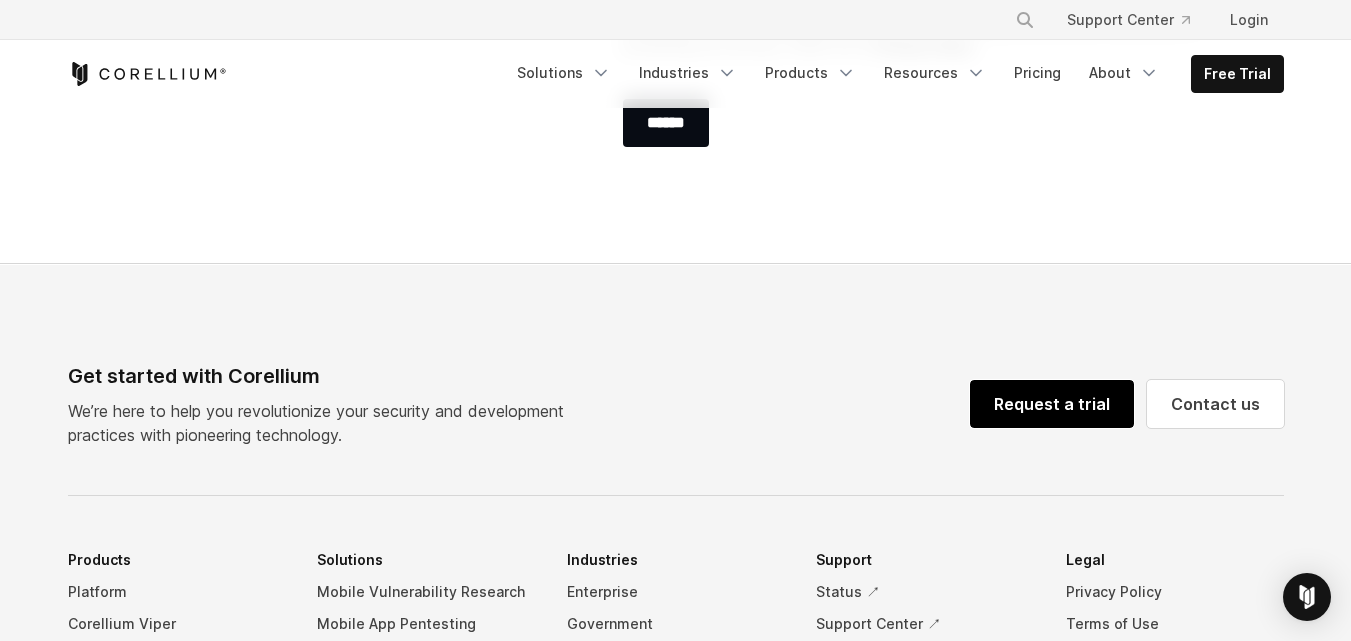 click on "Request a trial" at bounding box center (1052, 404) 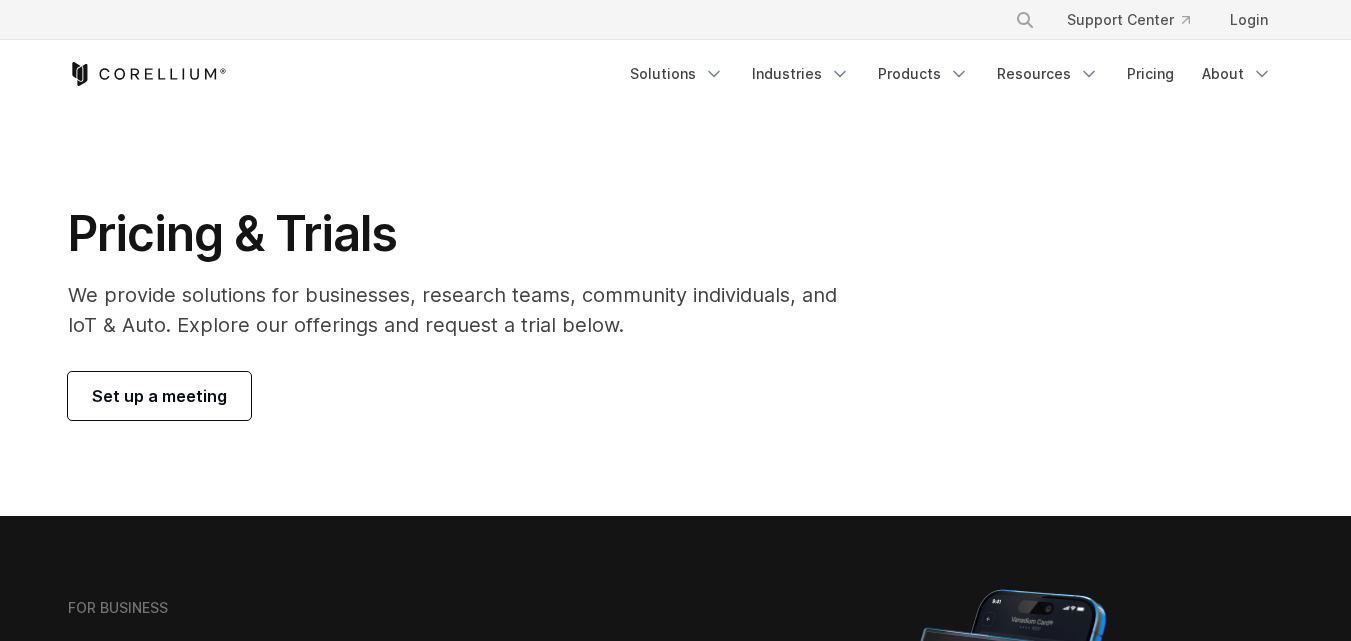 scroll, scrollTop: 0, scrollLeft: 0, axis: both 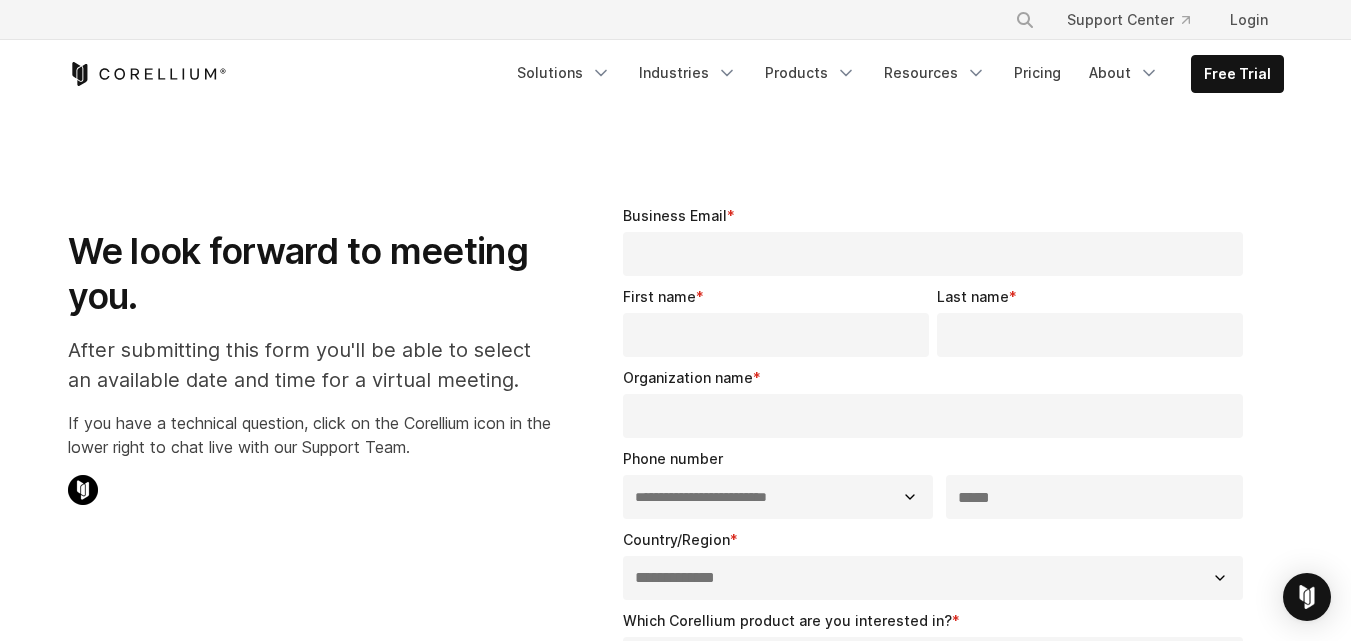 select on "**" 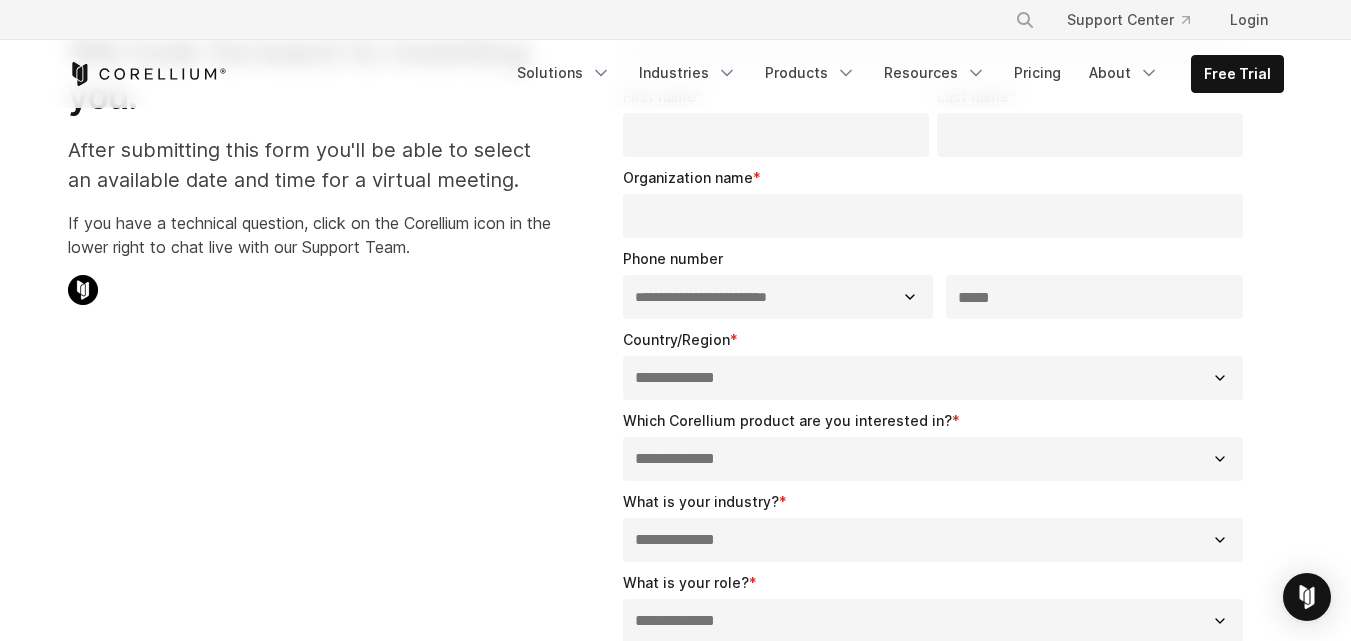 scroll, scrollTop: 0, scrollLeft: 0, axis: both 